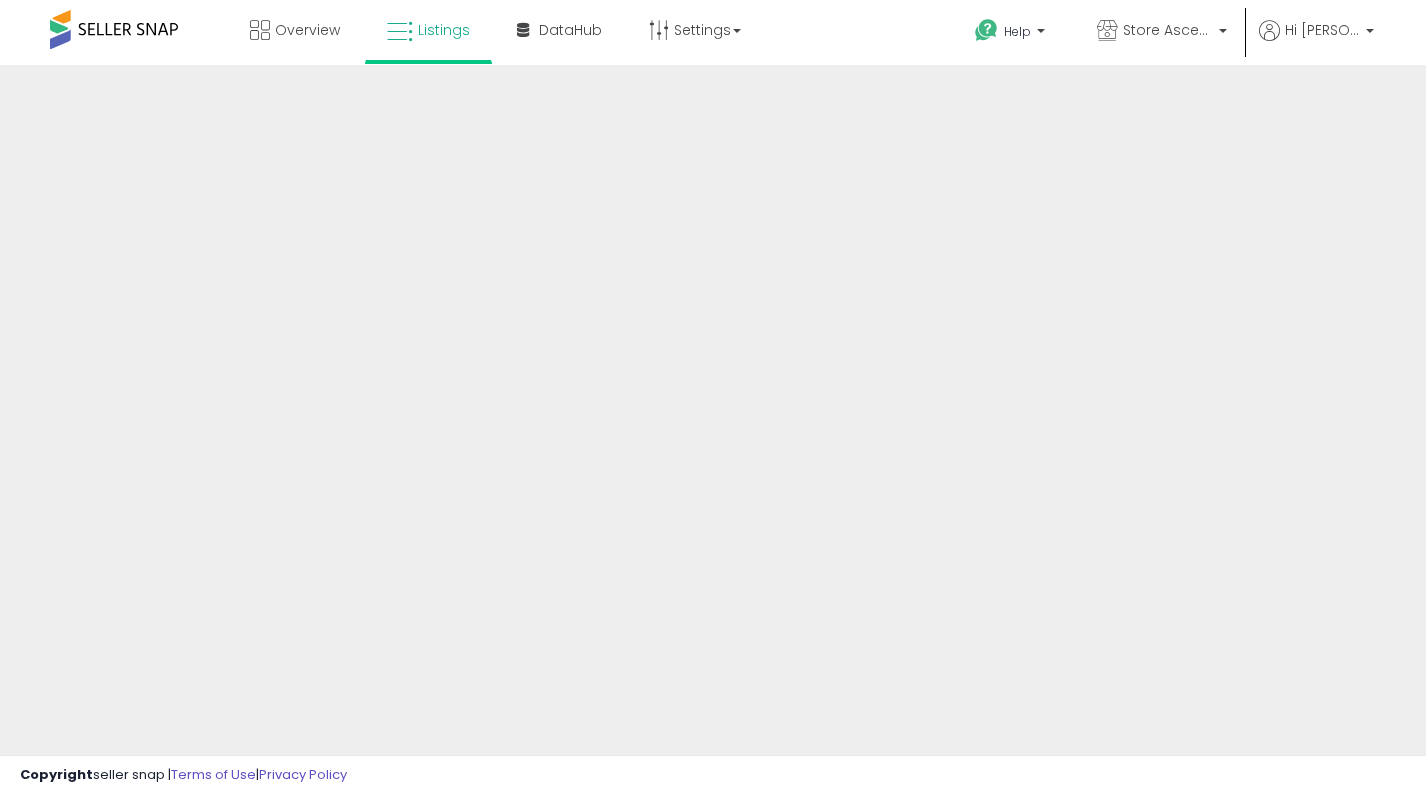 scroll, scrollTop: 0, scrollLeft: 0, axis: both 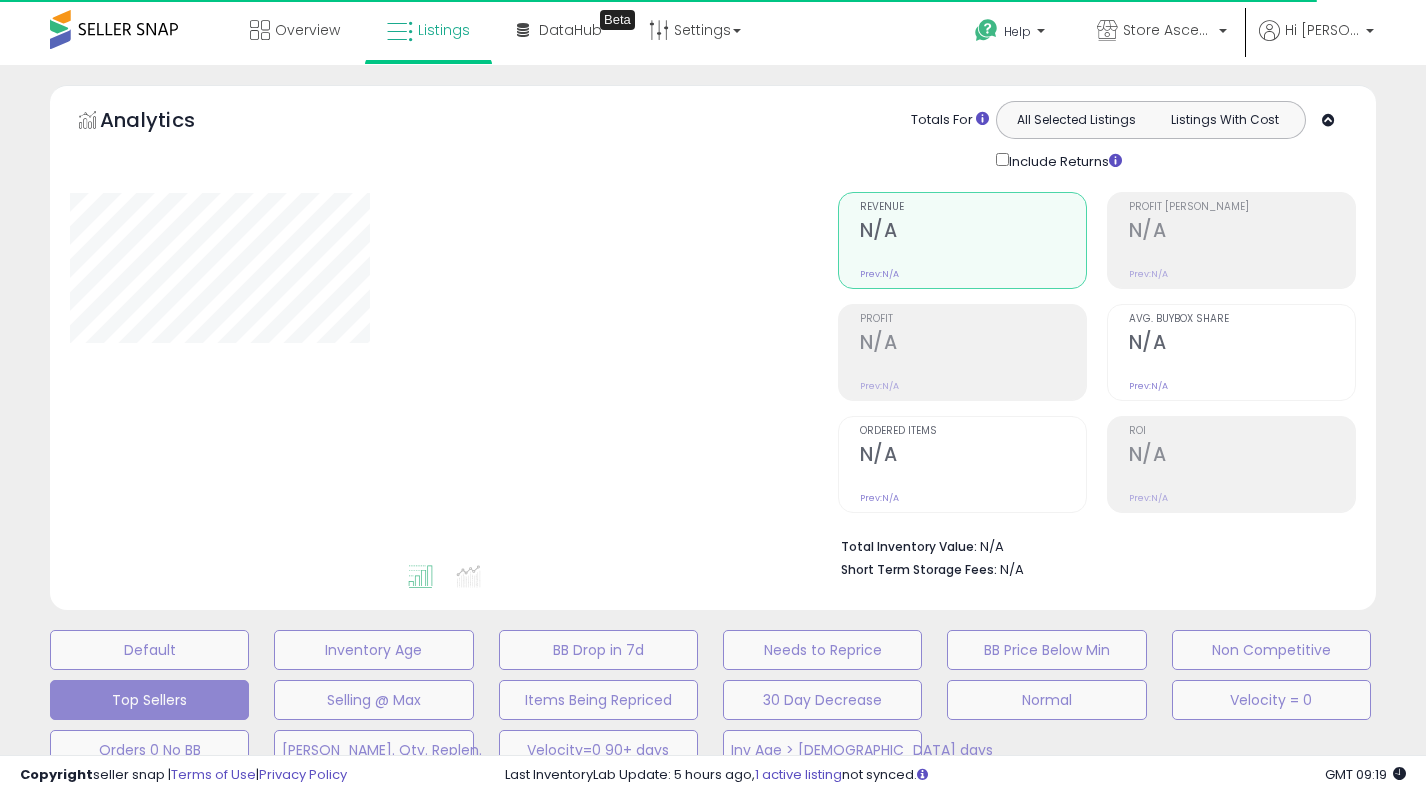 select on "**" 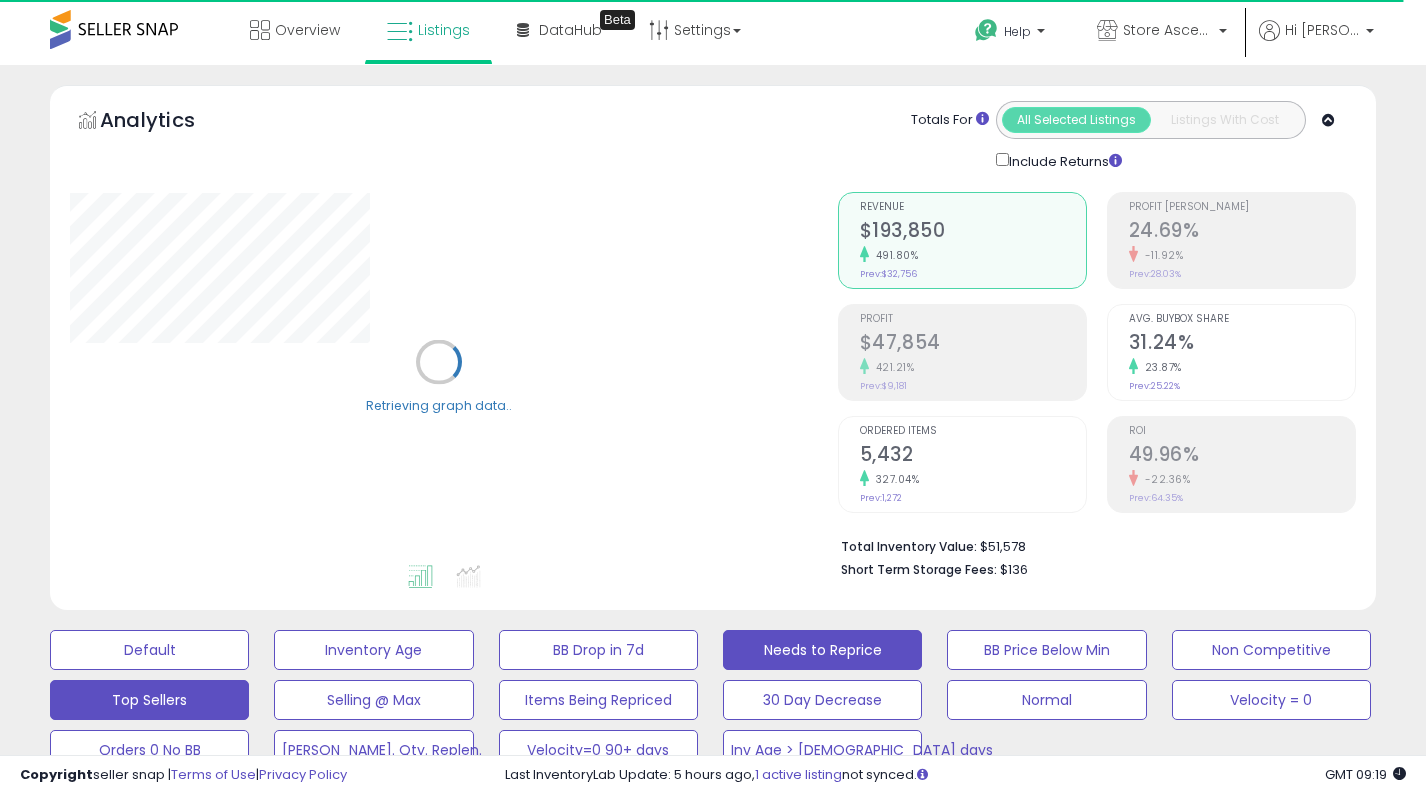 click on "Needs to Reprice" at bounding box center [149, 650] 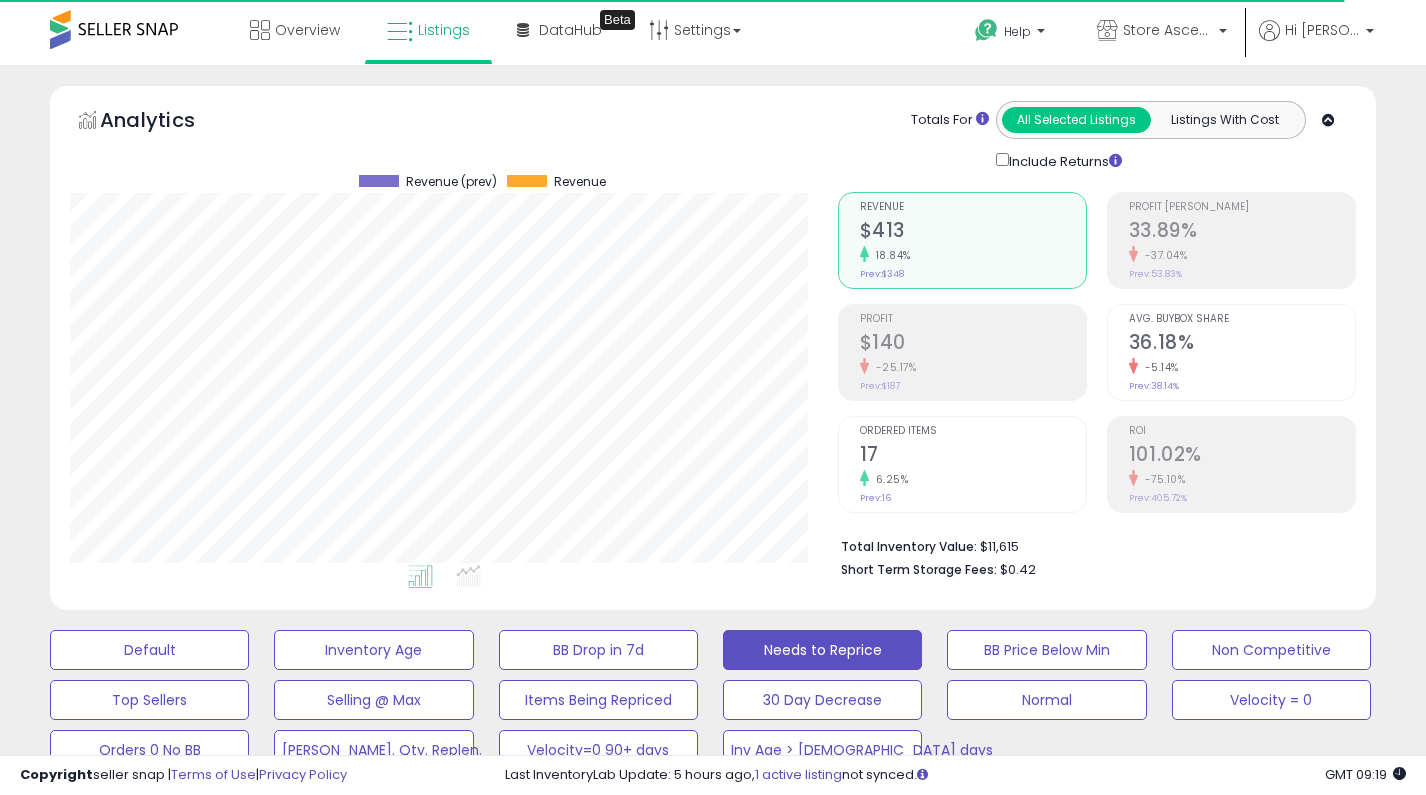 scroll, scrollTop: 999590, scrollLeft: 999232, axis: both 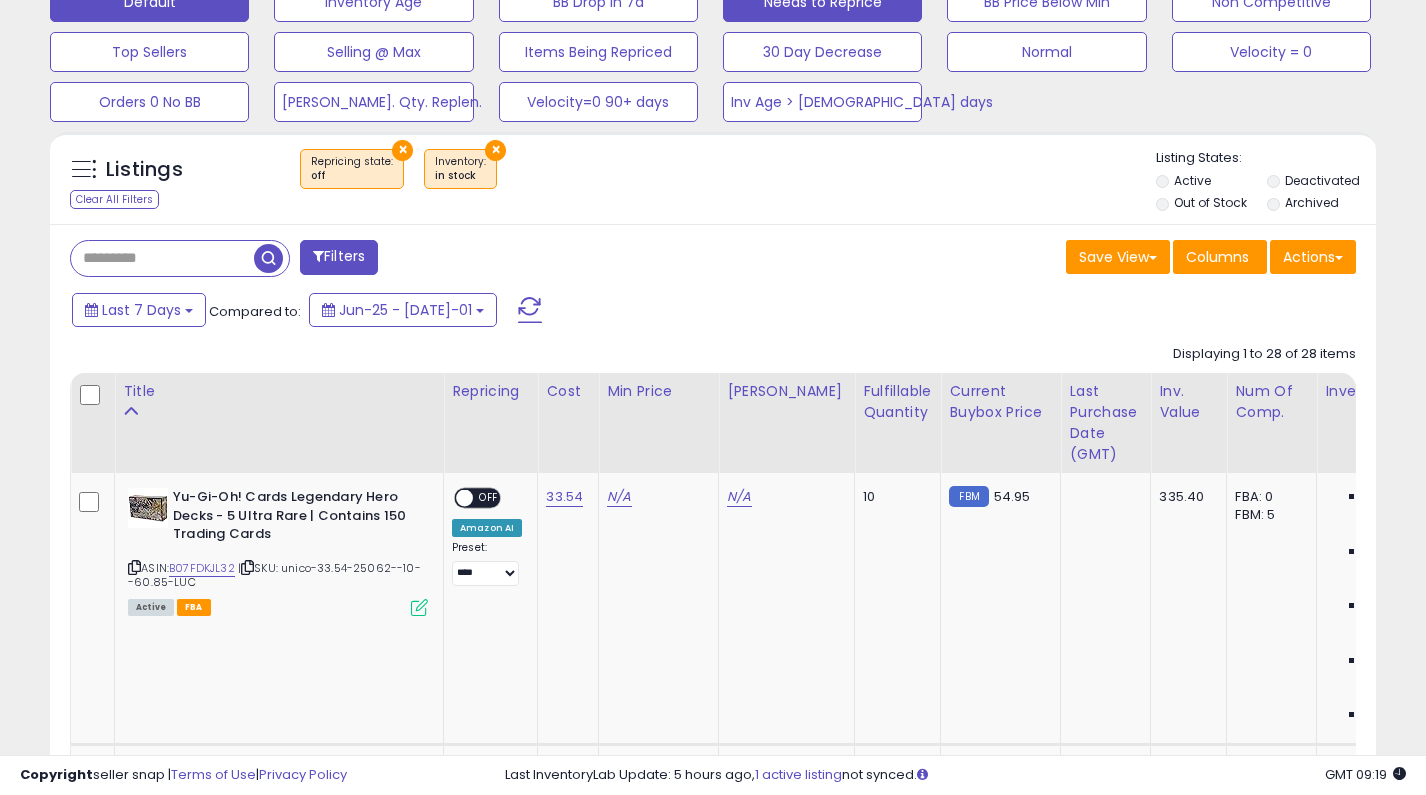 click on "Default" at bounding box center [149, 2] 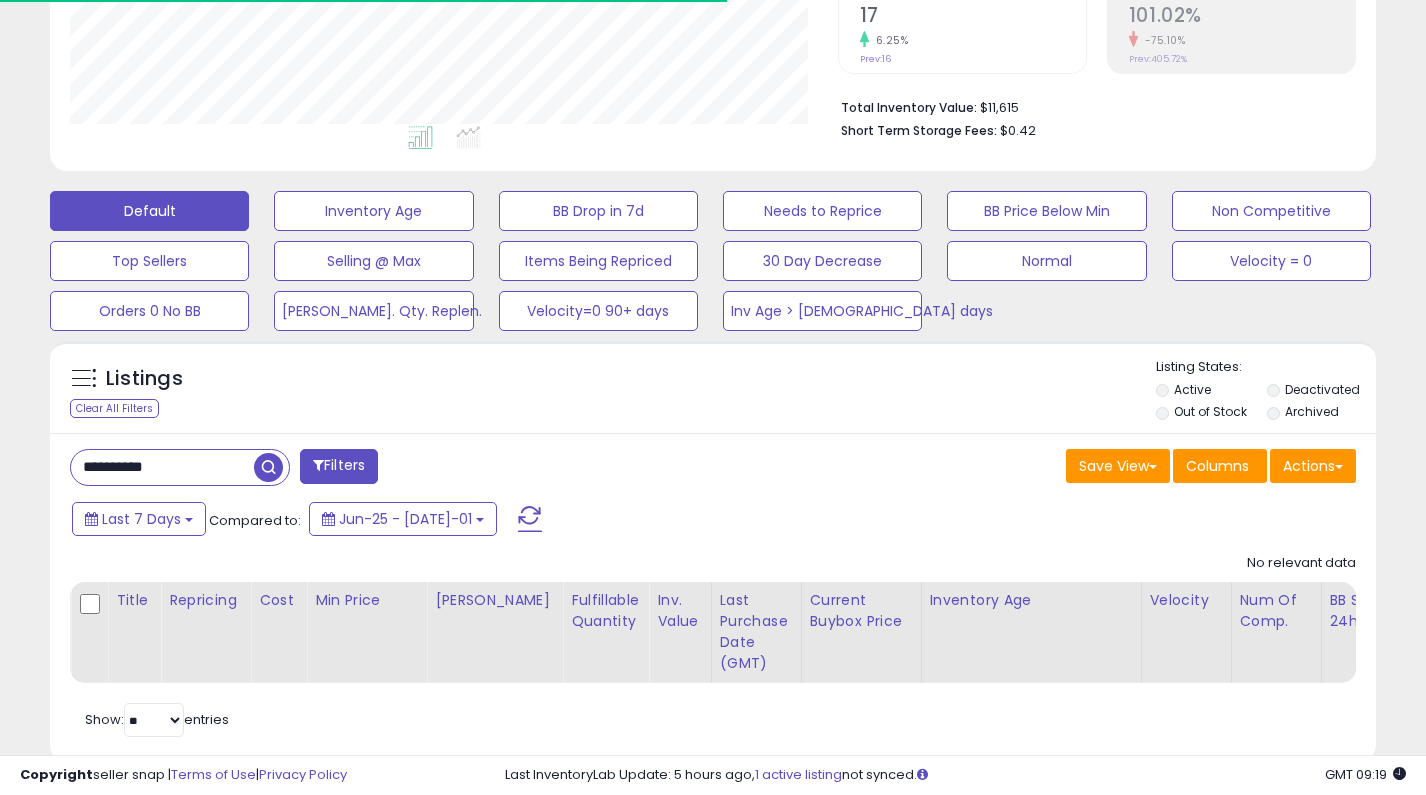 scroll, scrollTop: 481, scrollLeft: 0, axis: vertical 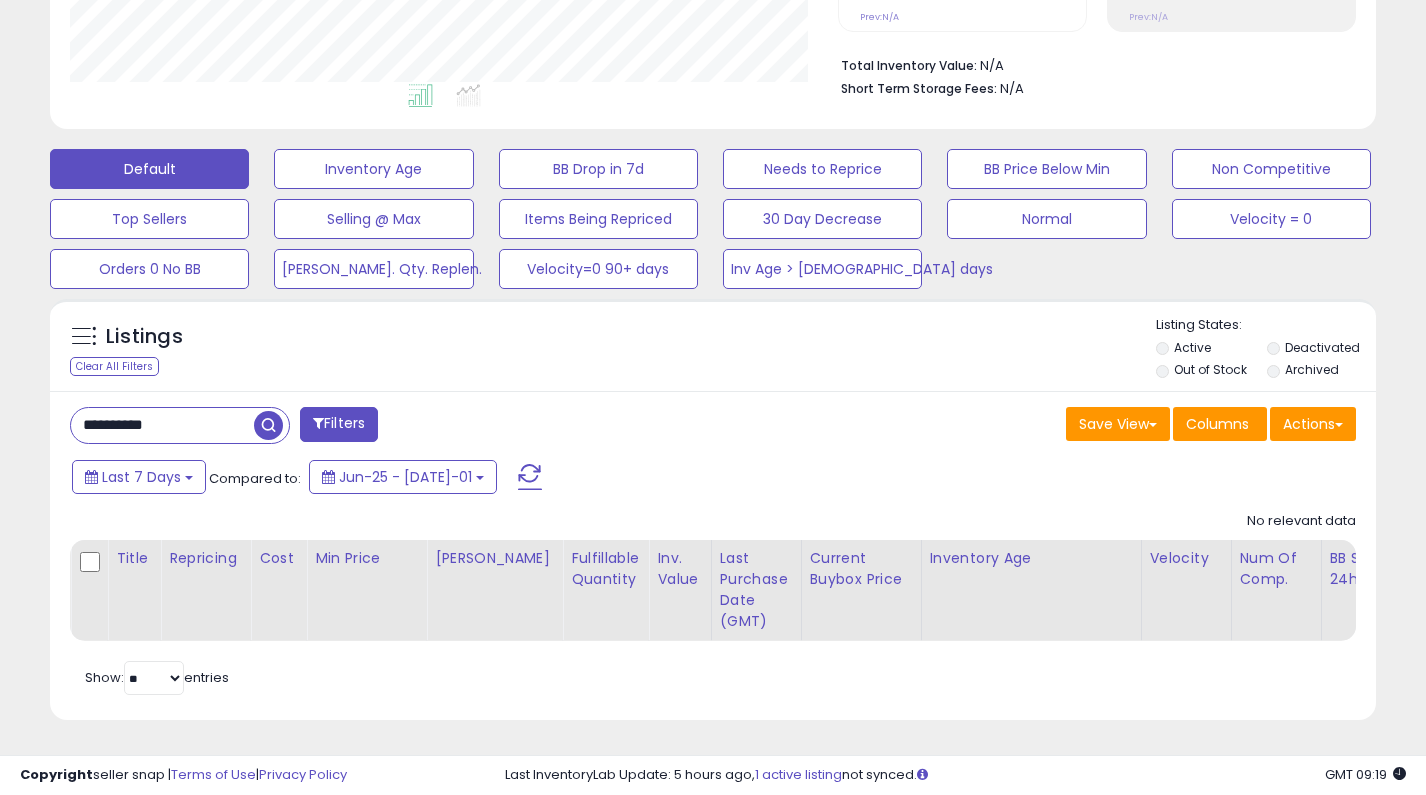click on "**********" at bounding box center (162, 425) 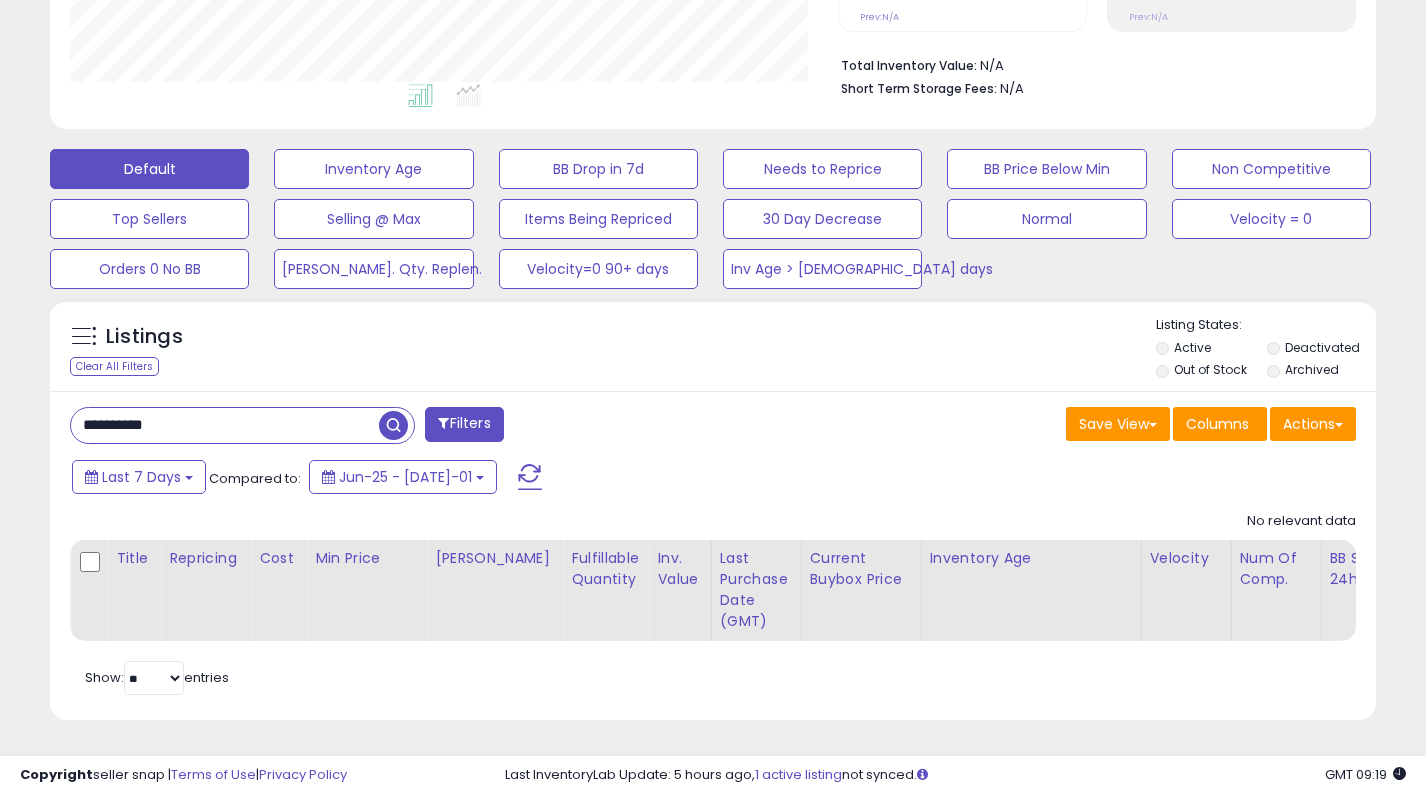 paste 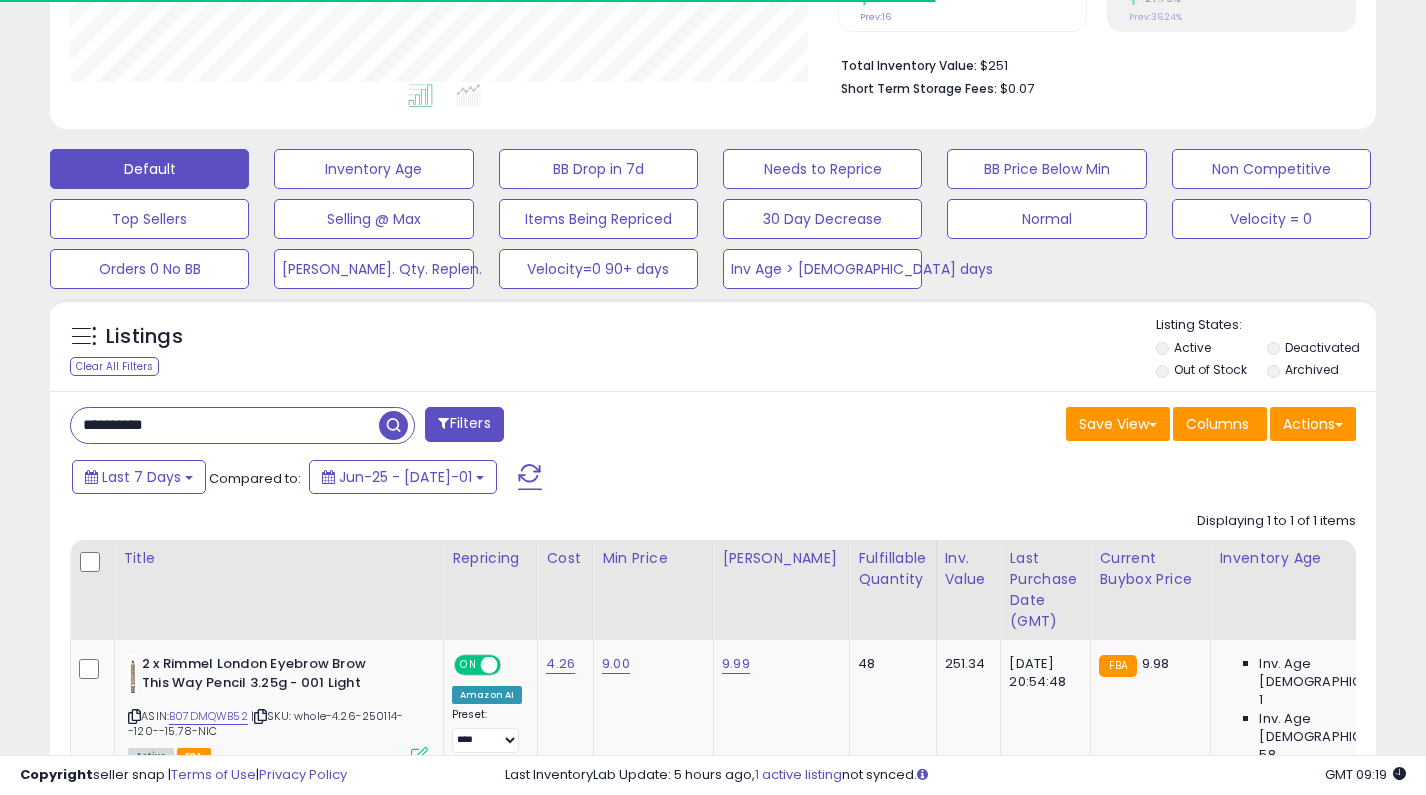 scroll, scrollTop: 617, scrollLeft: 0, axis: vertical 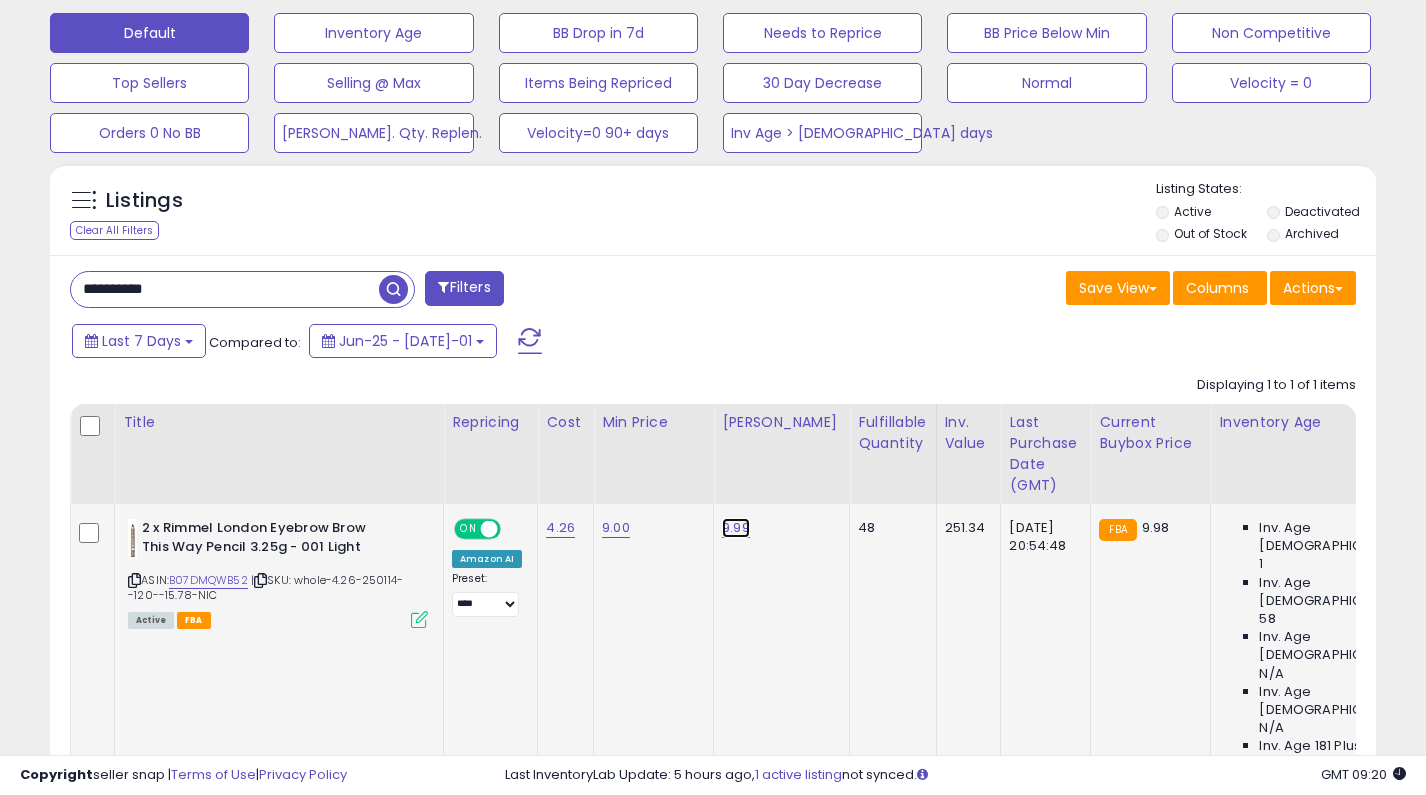 click on "9.99" at bounding box center (736, 528) 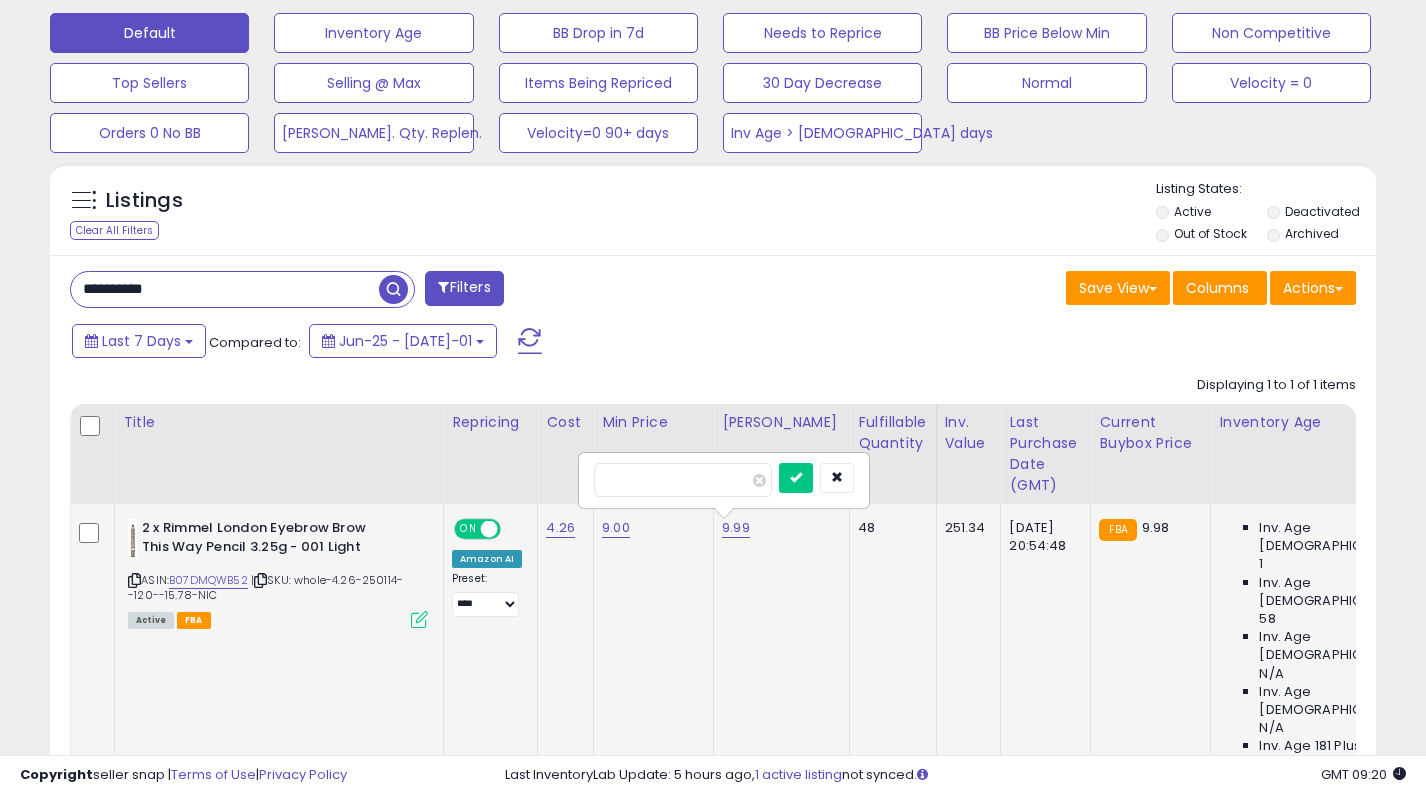 type on "*****" 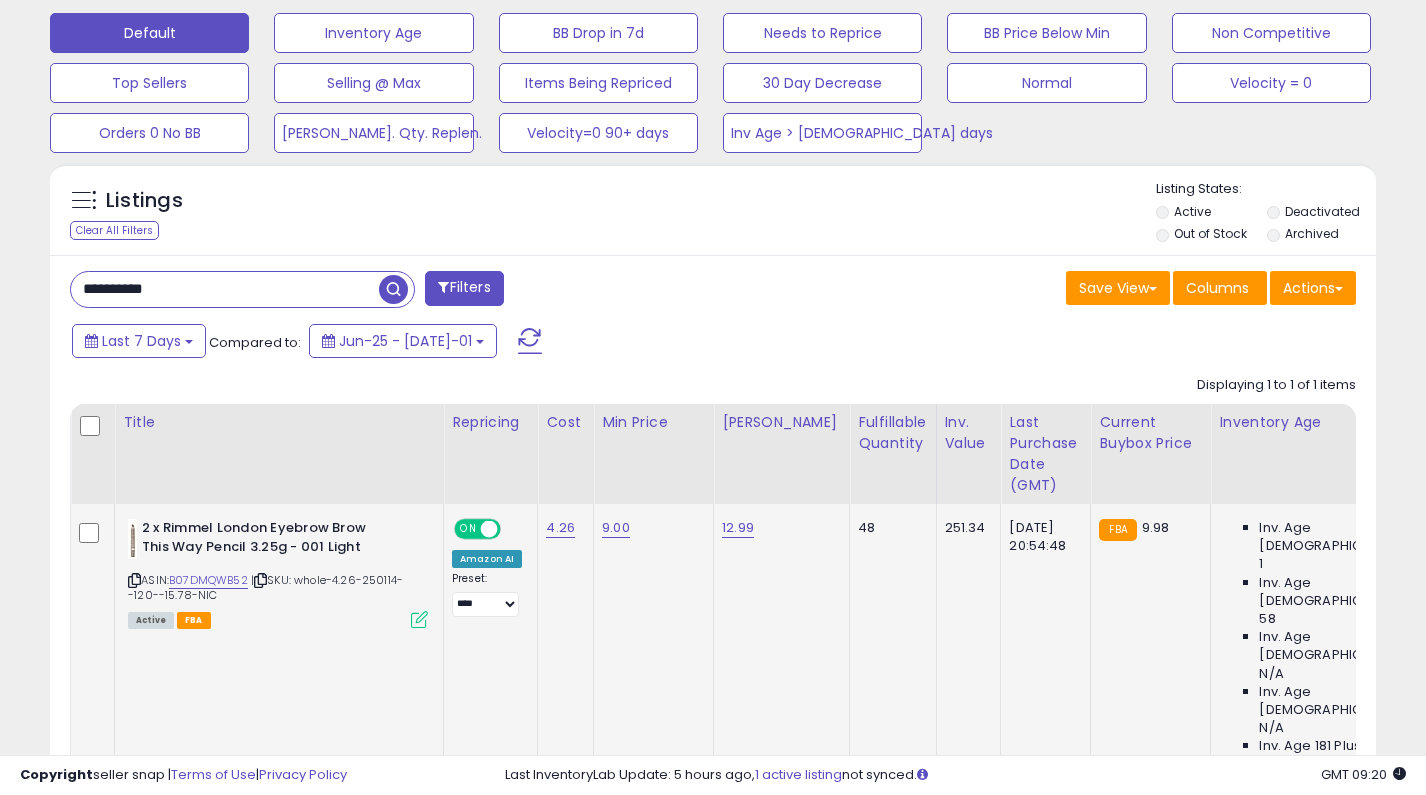 click at bounding box center (489, 529) 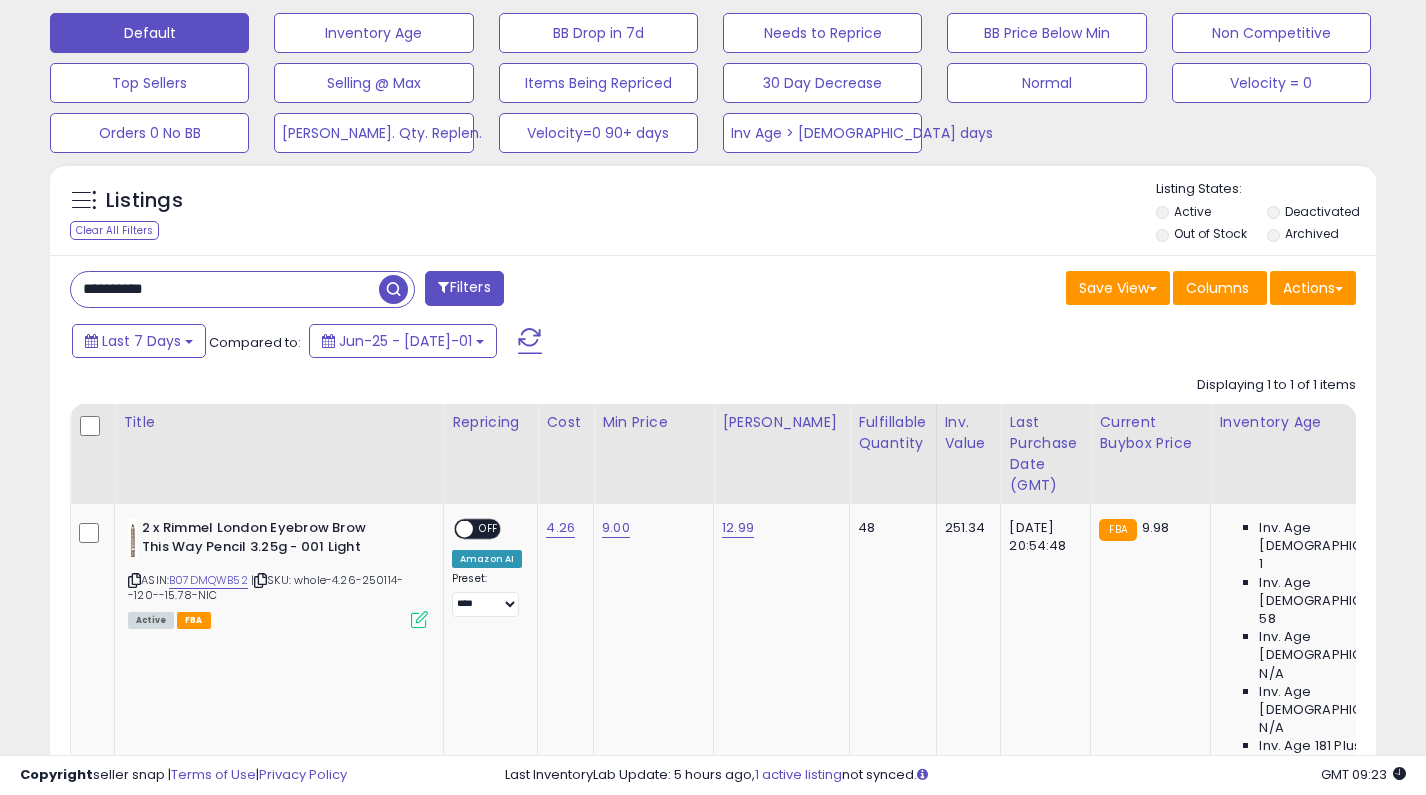 click on "**********" at bounding box center [225, 289] 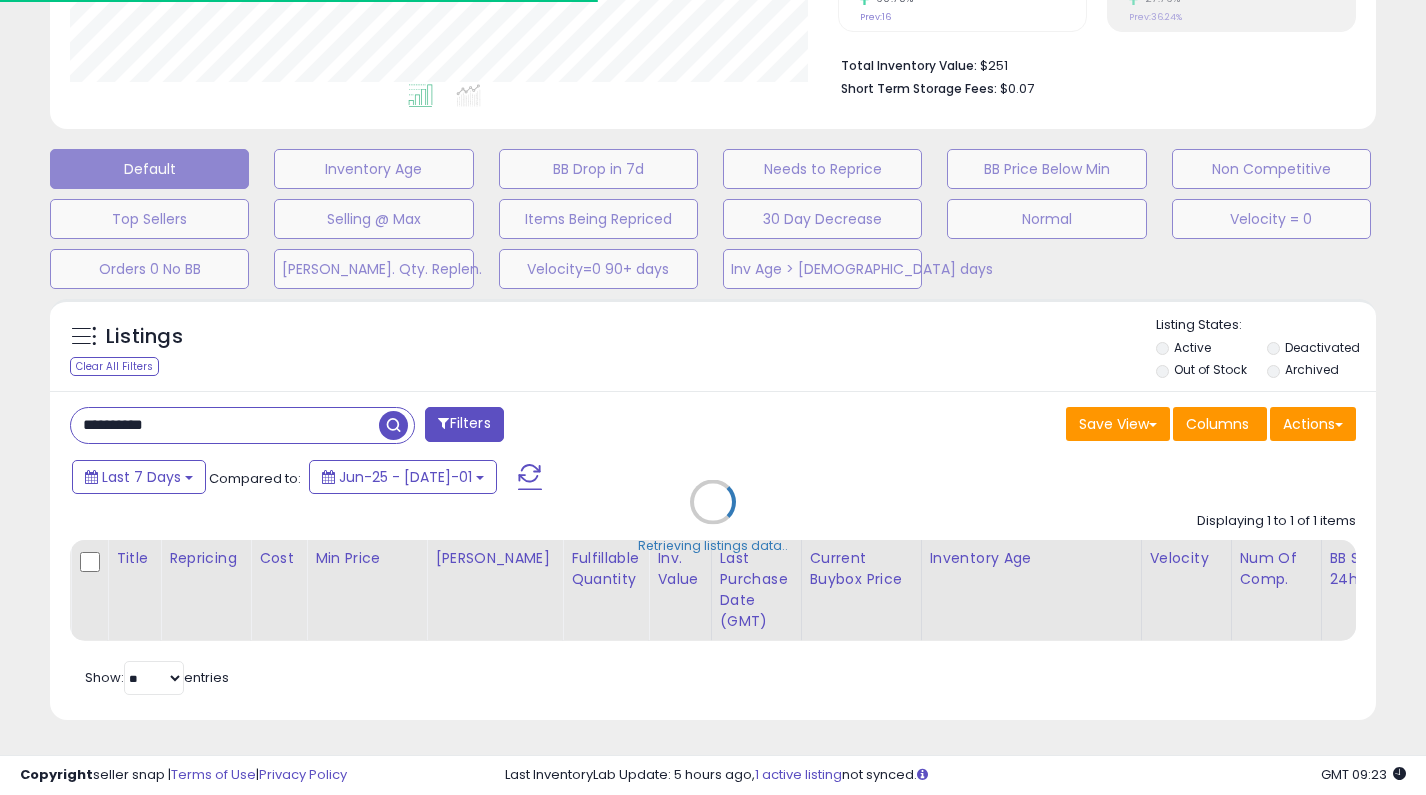 scroll, scrollTop: 617, scrollLeft: 0, axis: vertical 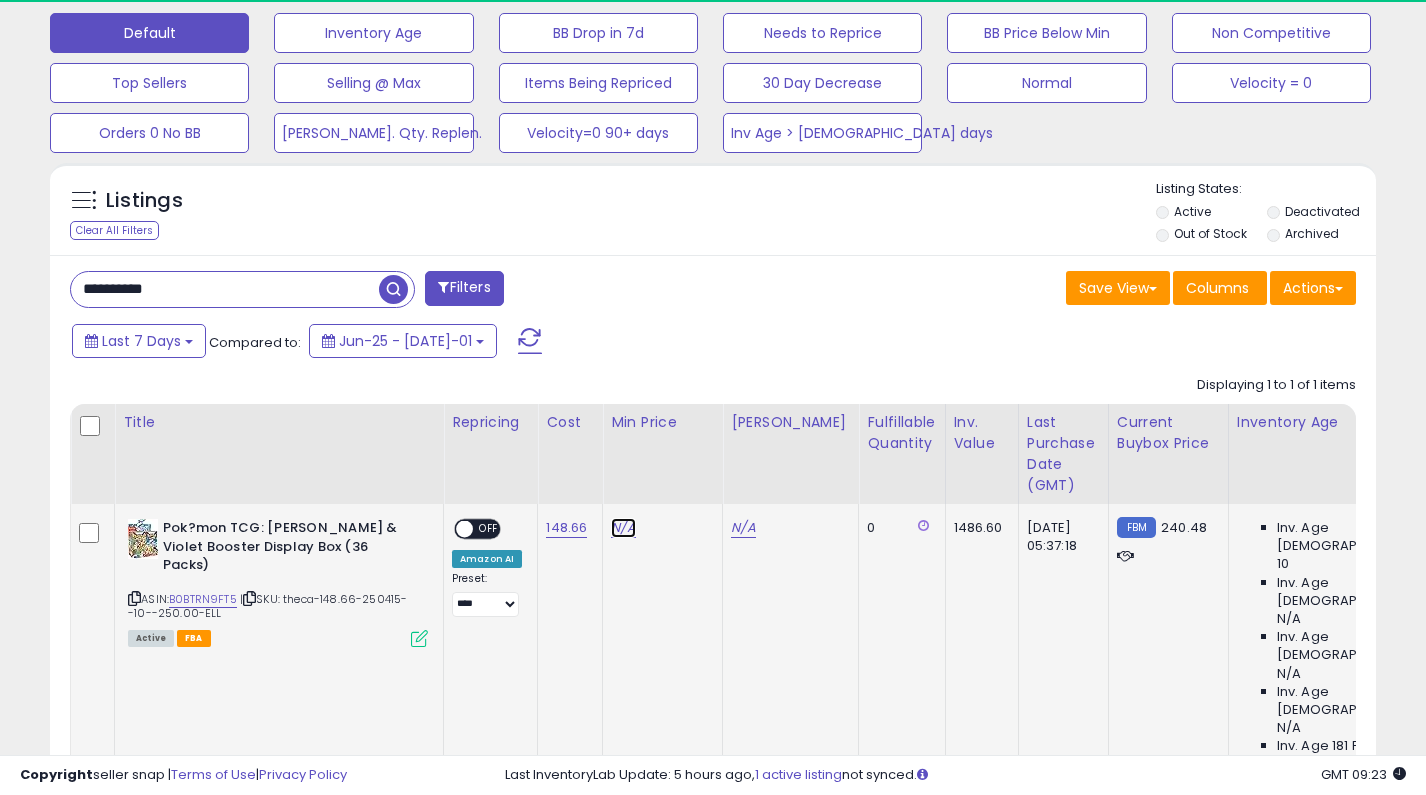 click on "N/A" at bounding box center (623, 528) 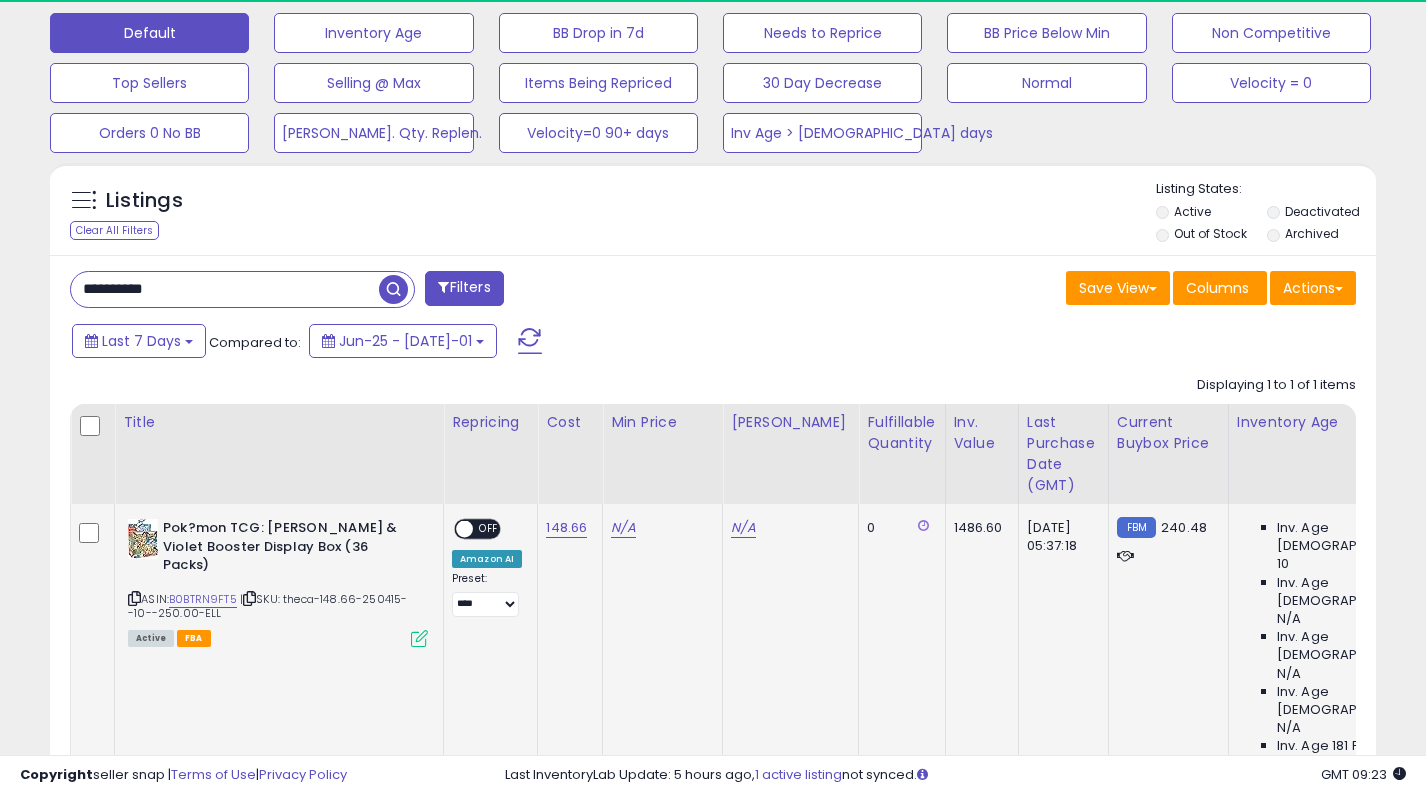 scroll, scrollTop: 999590, scrollLeft: 999232, axis: both 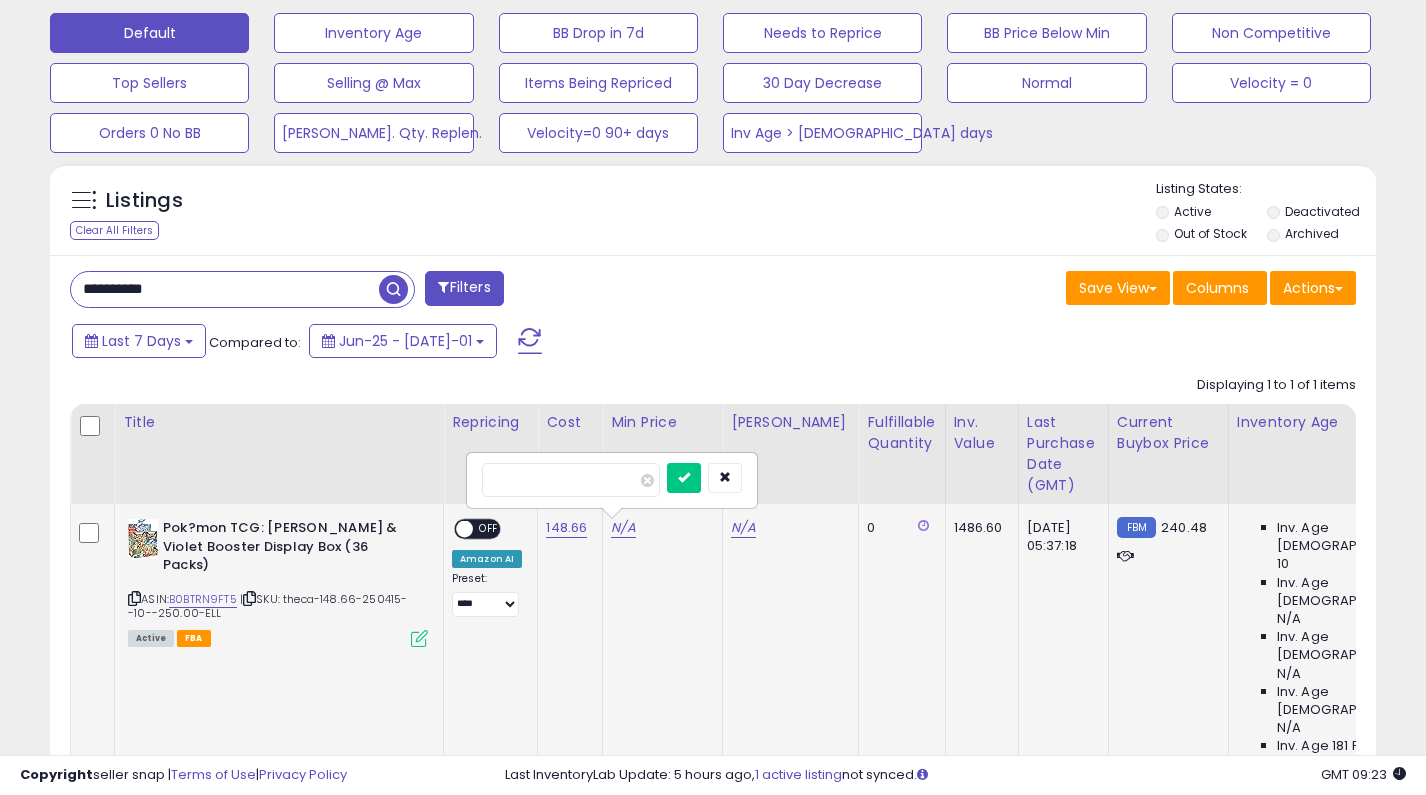 type on "******" 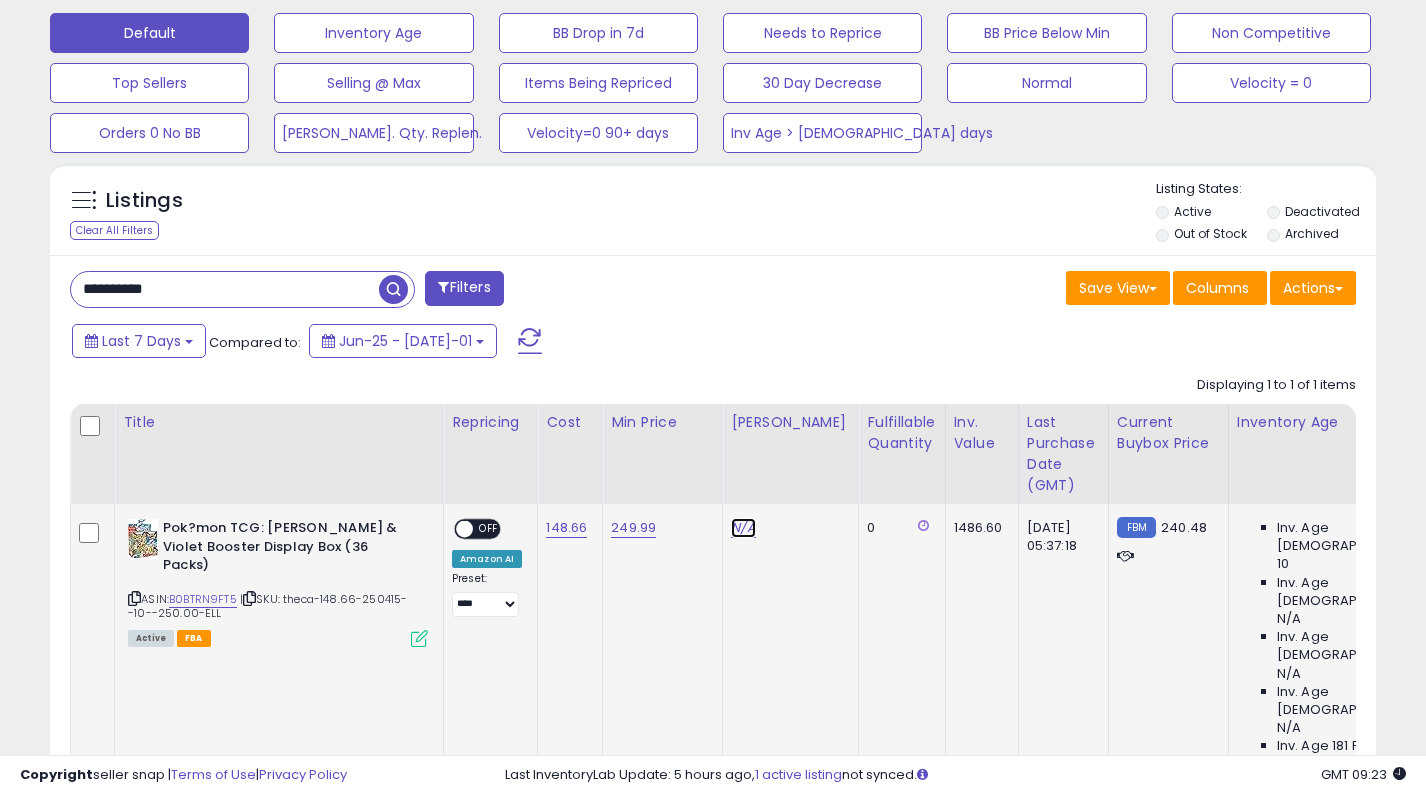 click on "N/A" at bounding box center [743, 528] 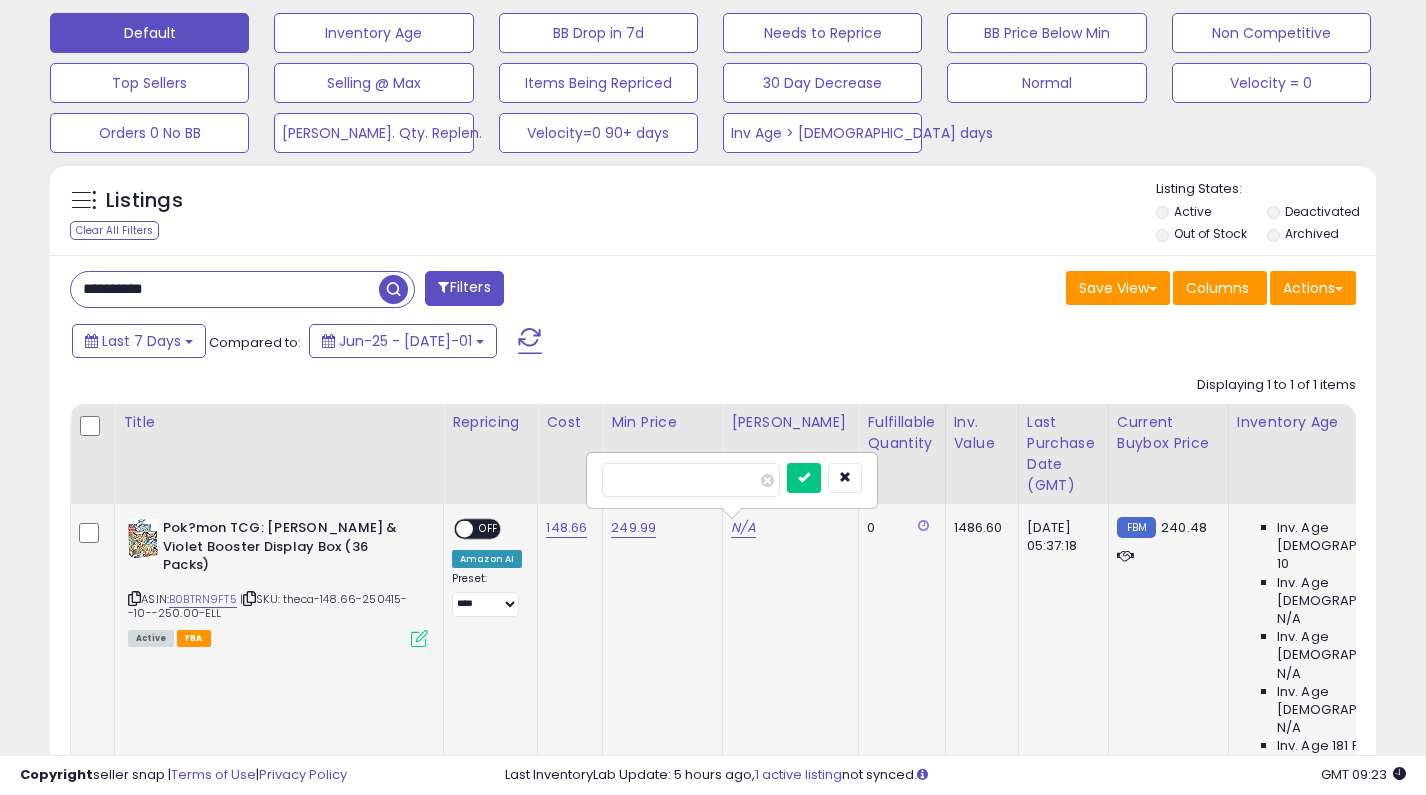type on "***" 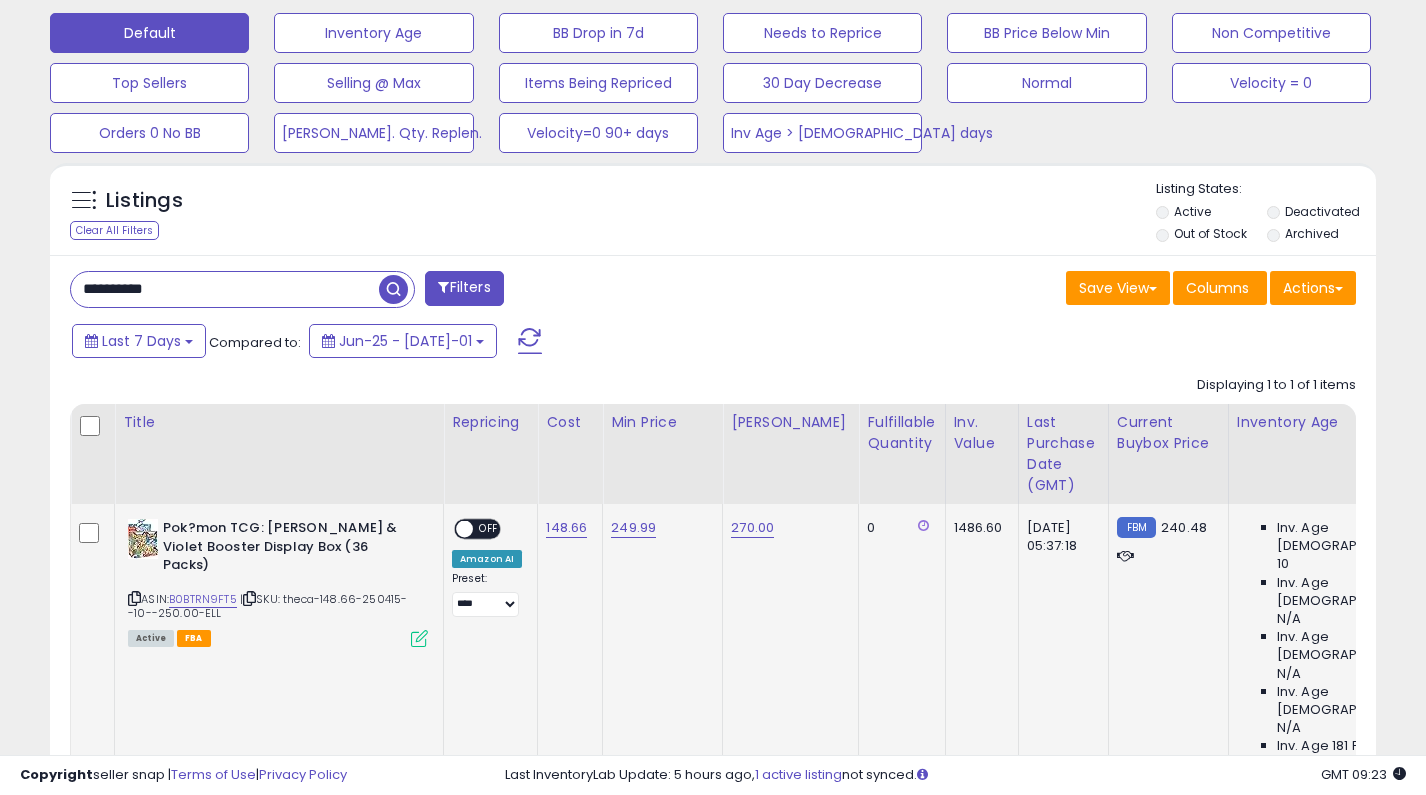 click on "OFF" at bounding box center [489, 529] 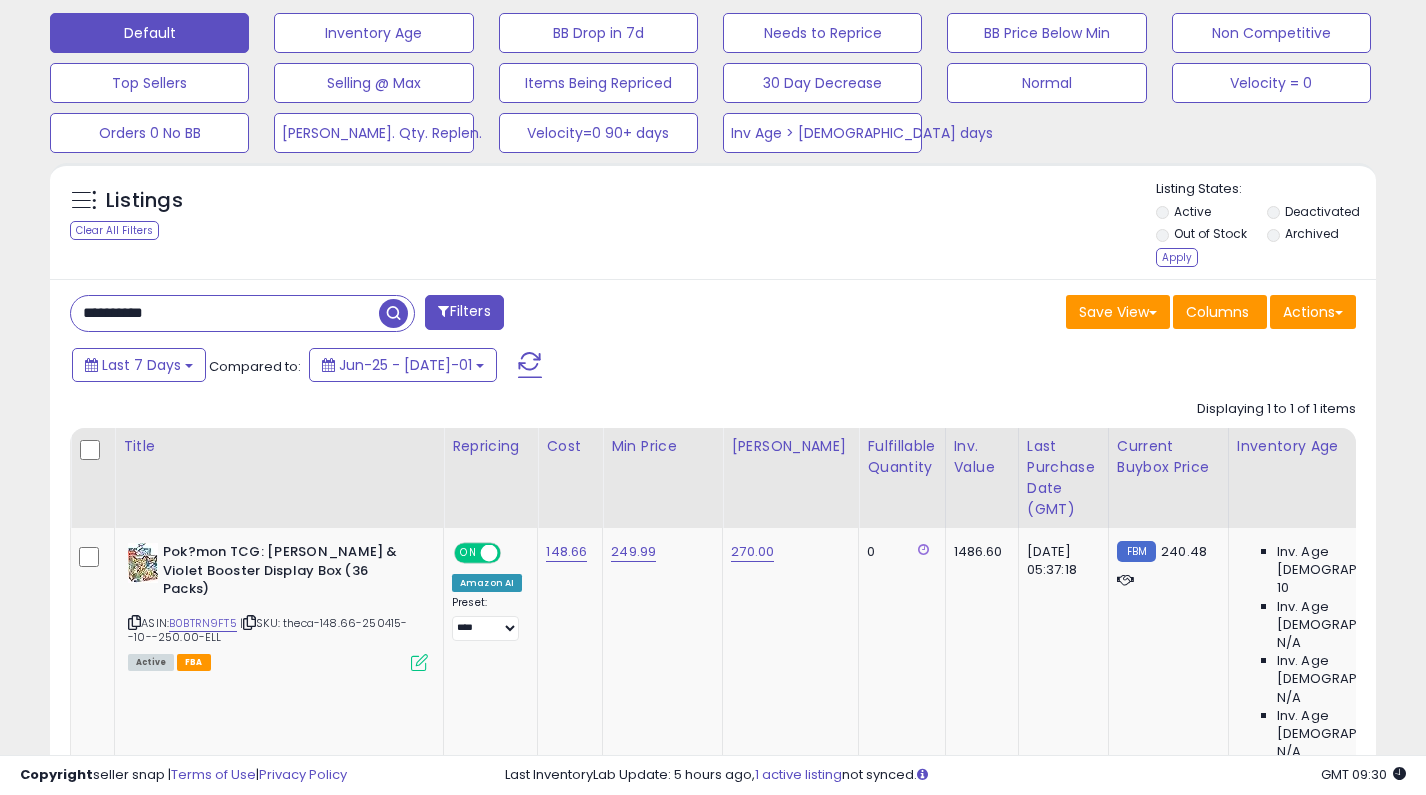 click on "Deactivated" at bounding box center (1322, 211) 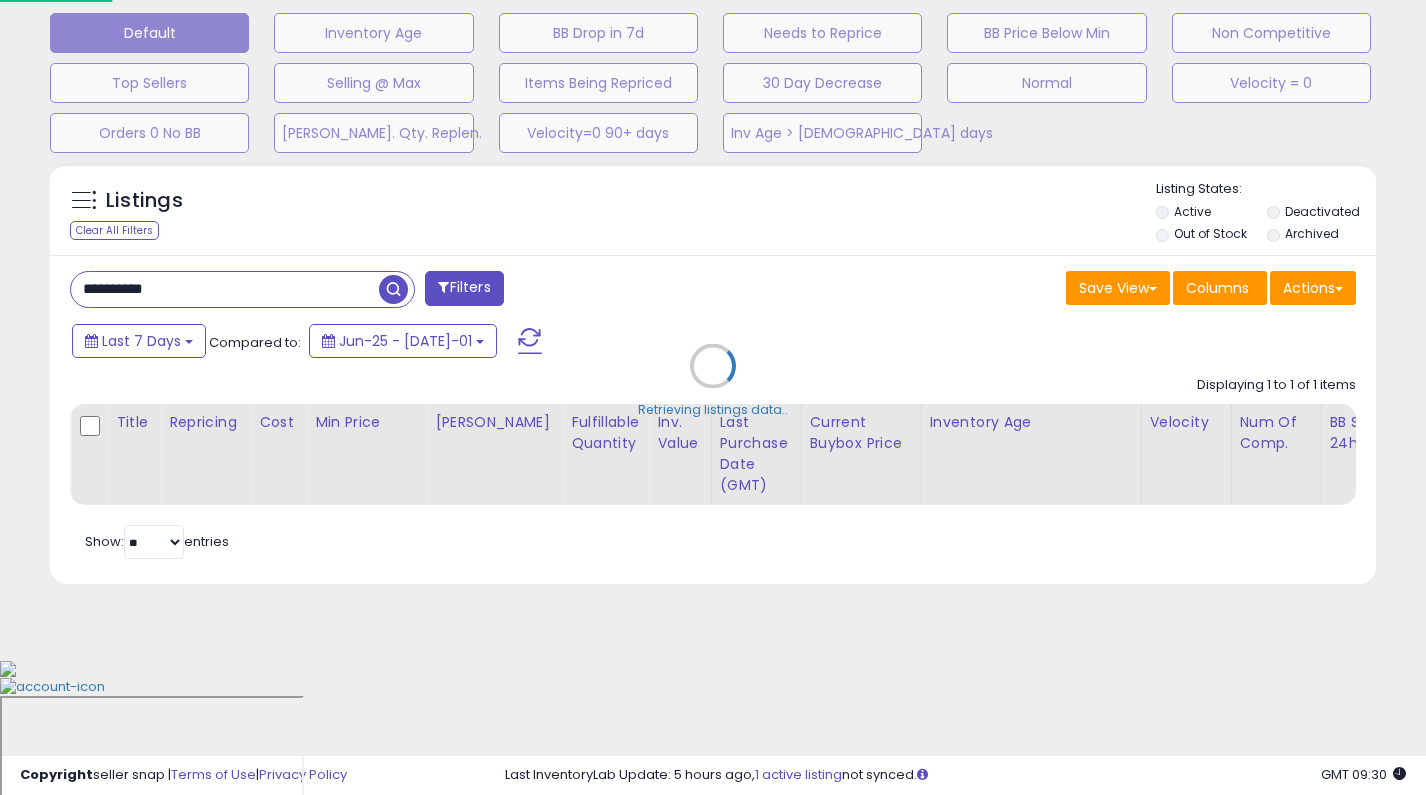 scroll, scrollTop: 481, scrollLeft: 0, axis: vertical 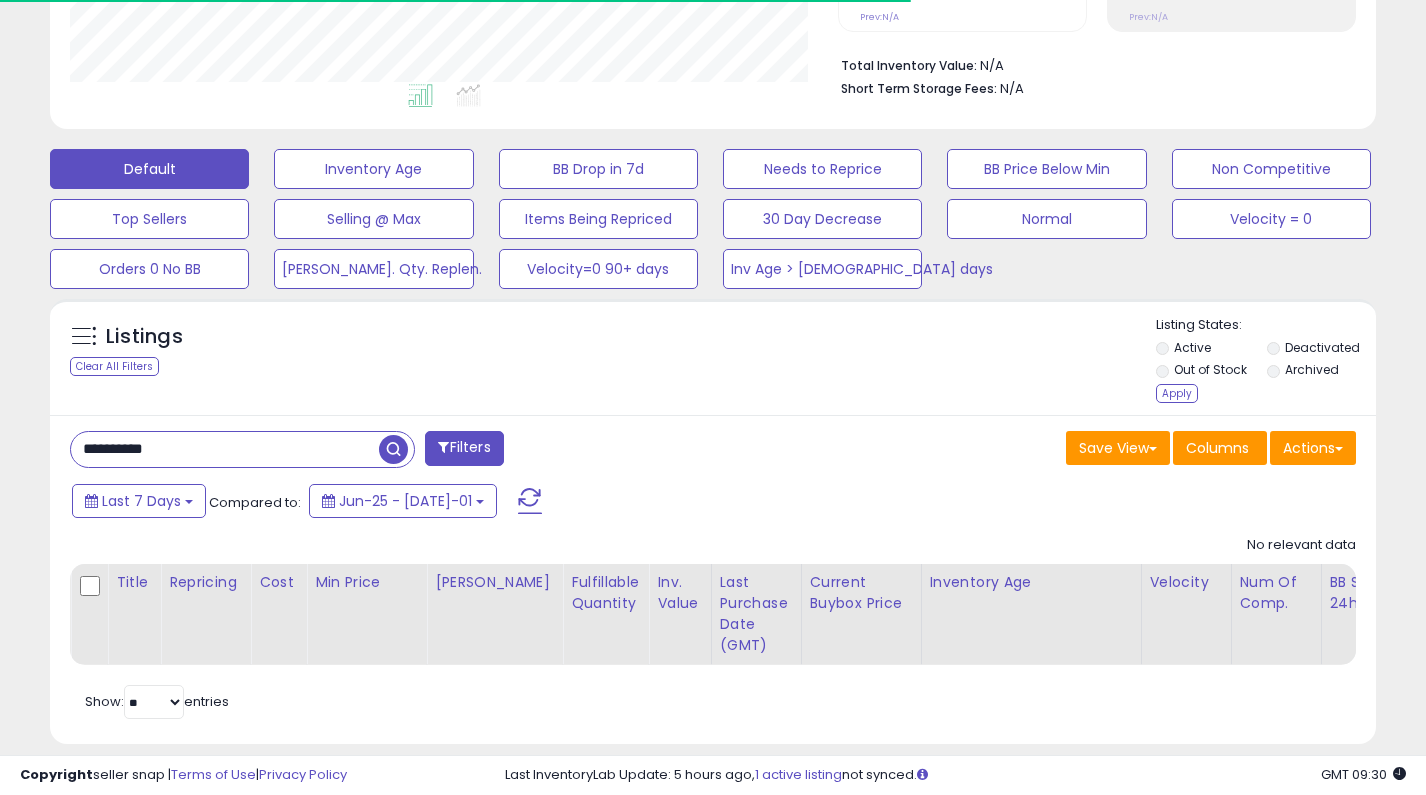 click on "Archived" at bounding box center [1312, 369] 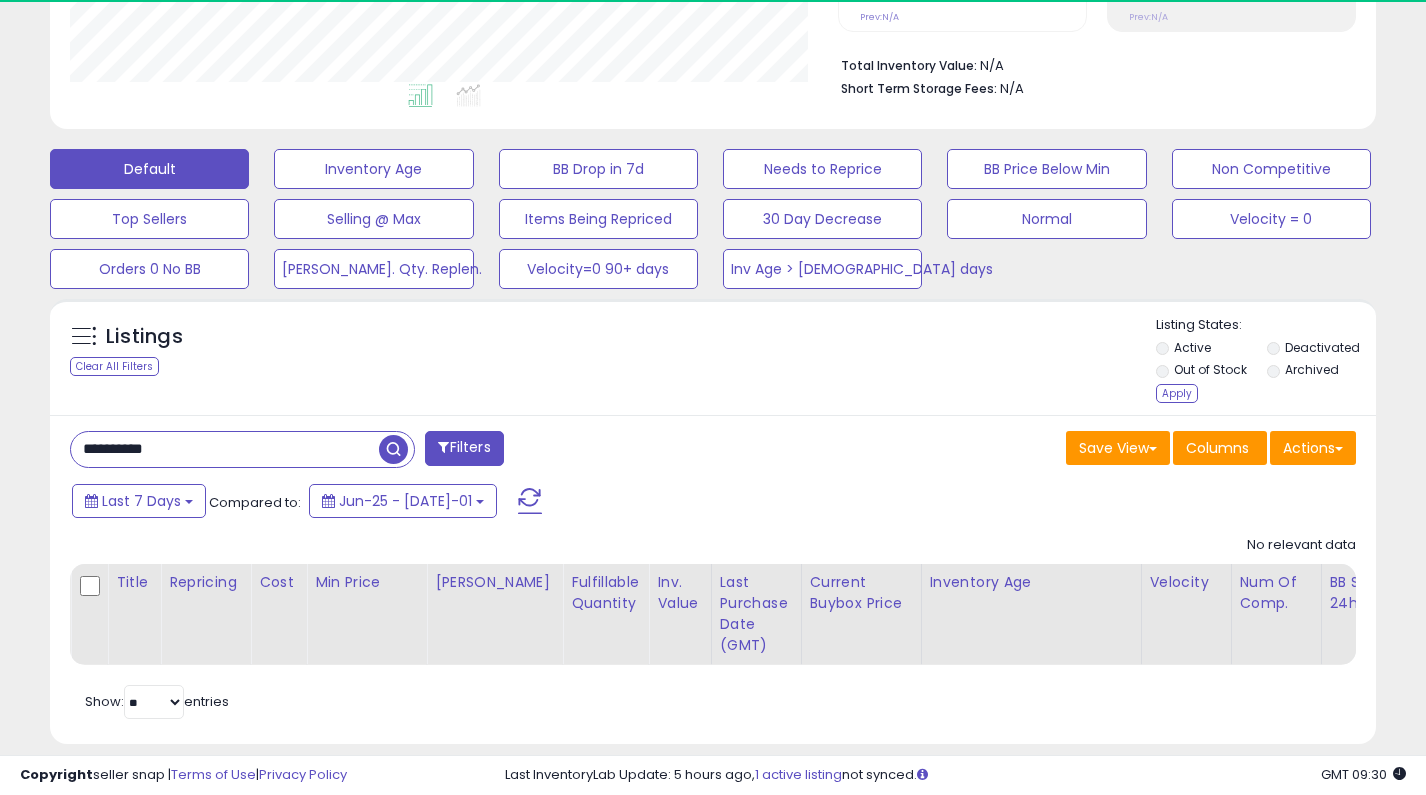 scroll, scrollTop: 999590, scrollLeft: 999232, axis: both 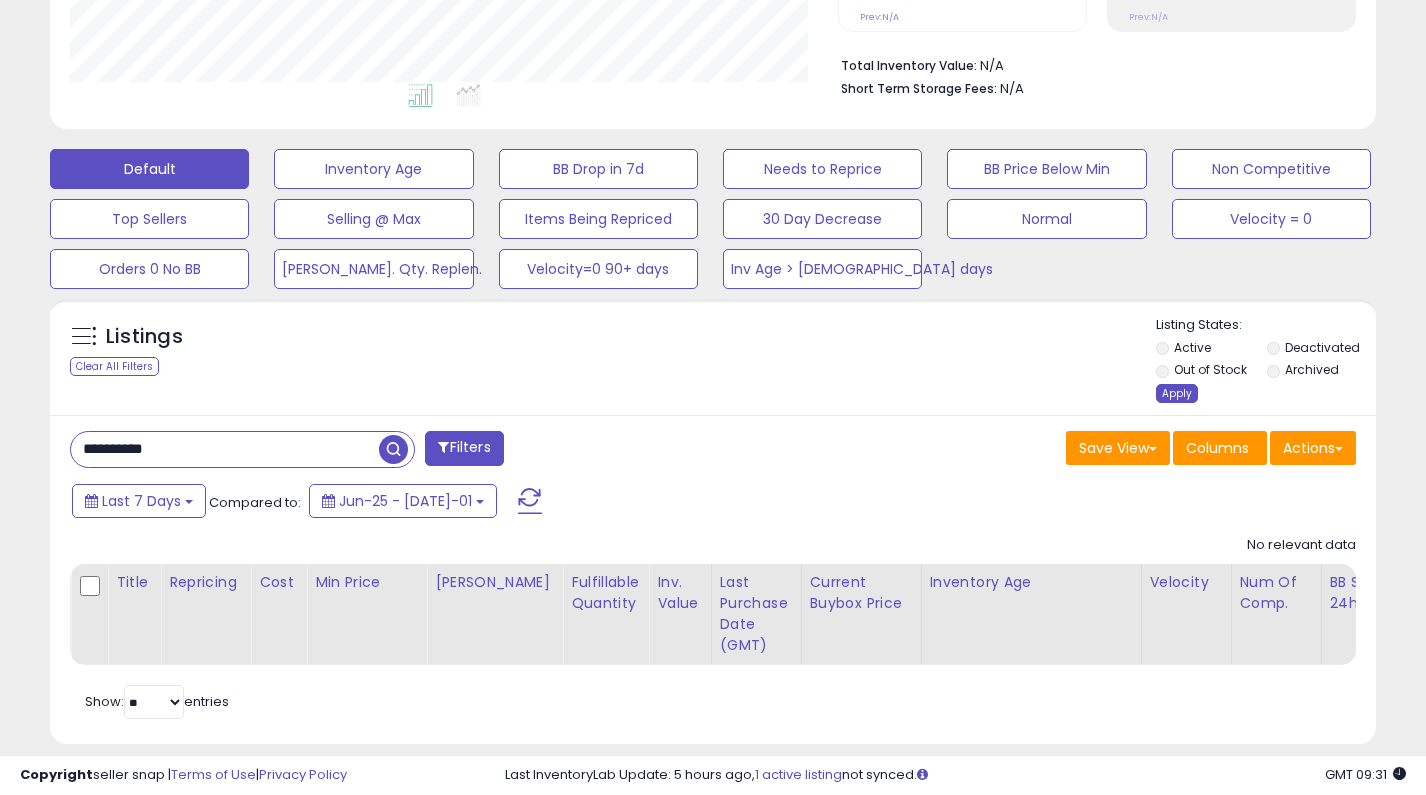 click on "Apply" at bounding box center [1177, 393] 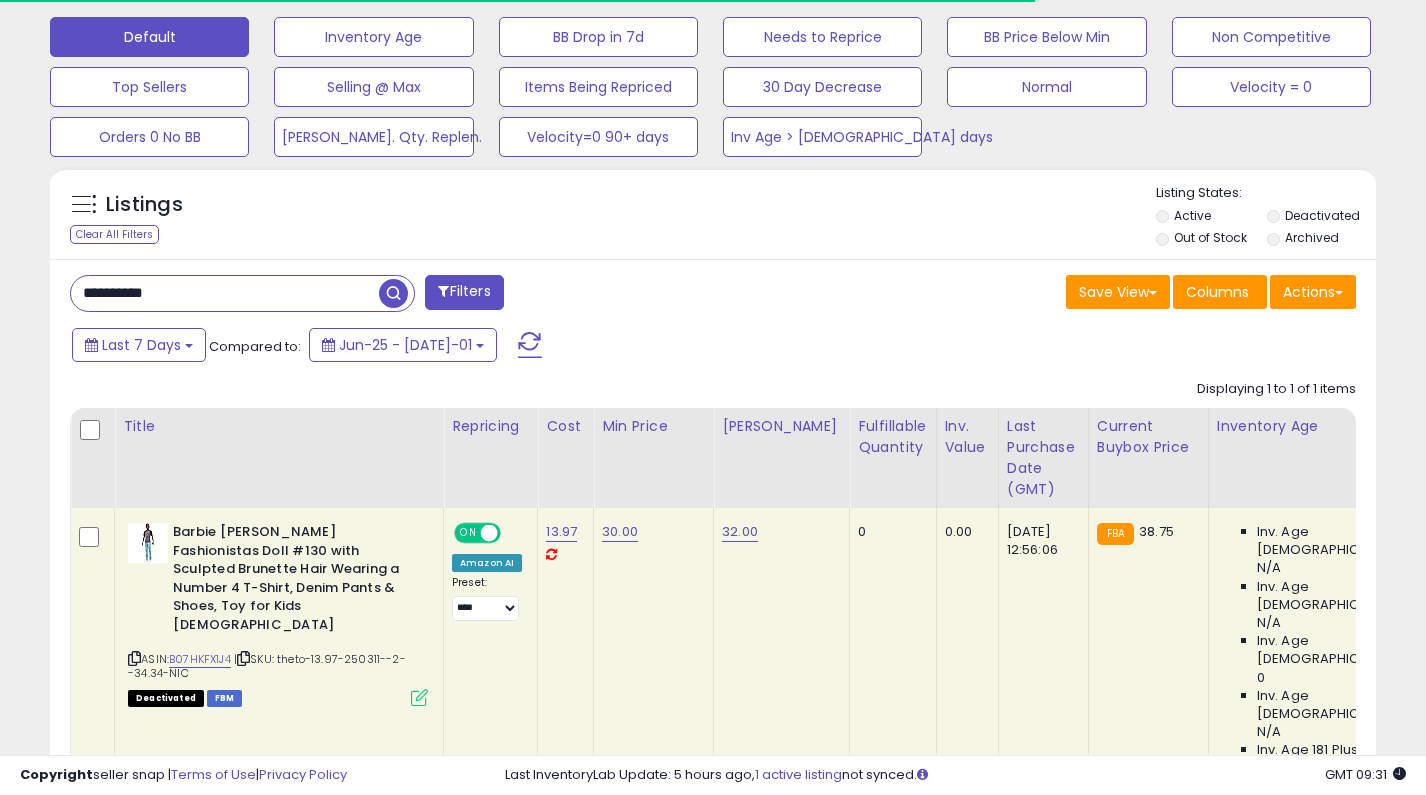 scroll, scrollTop: 673, scrollLeft: 0, axis: vertical 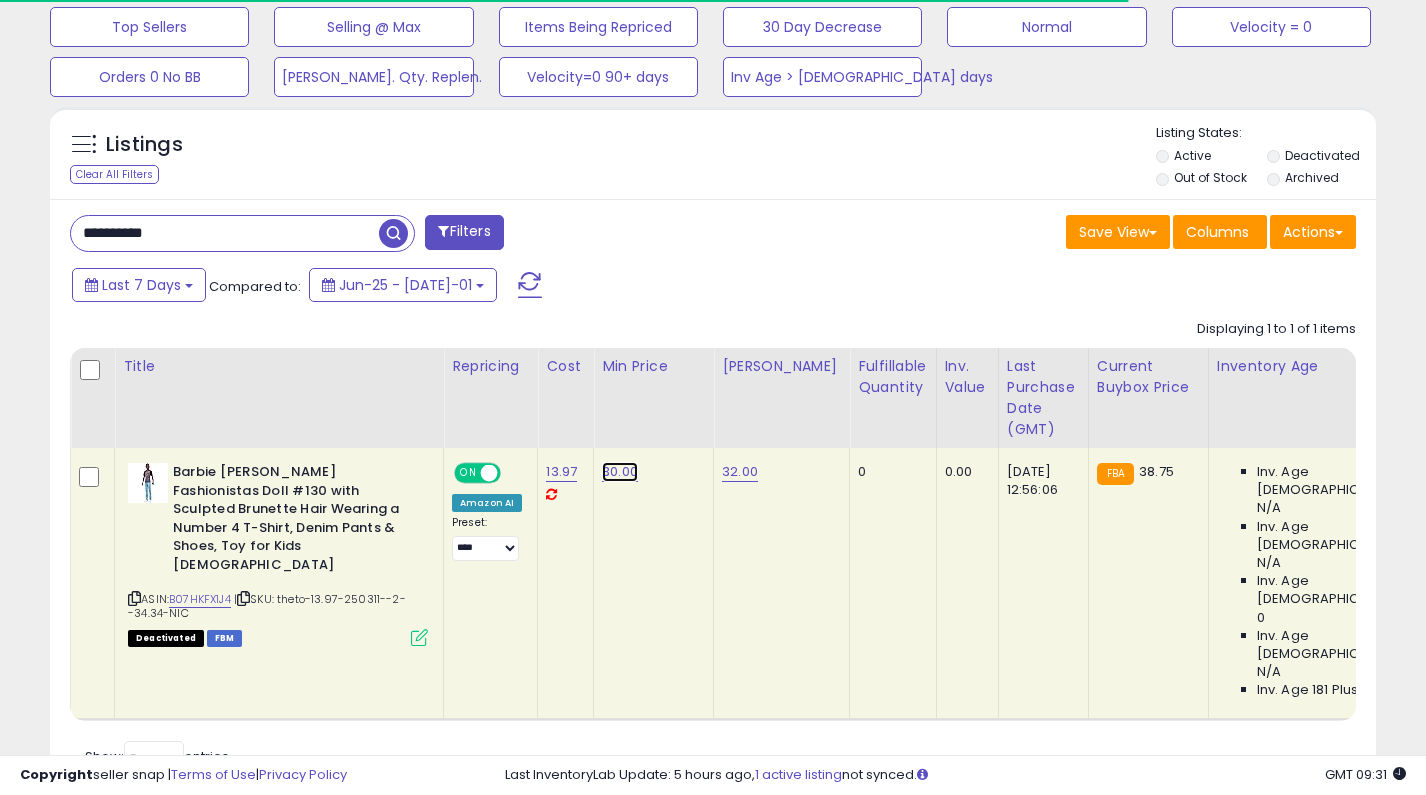 click on "30.00" at bounding box center (620, 472) 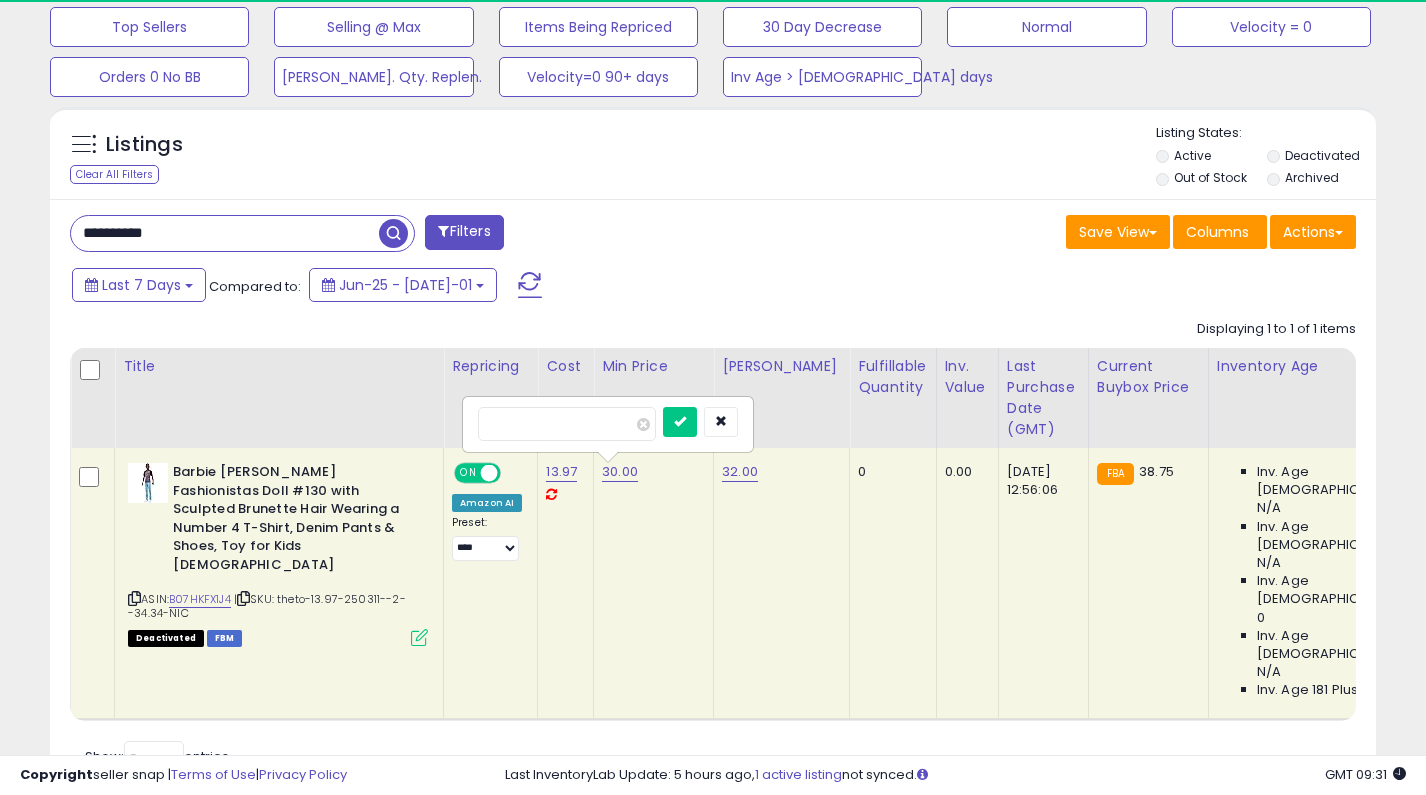 scroll, scrollTop: 999590, scrollLeft: 999232, axis: both 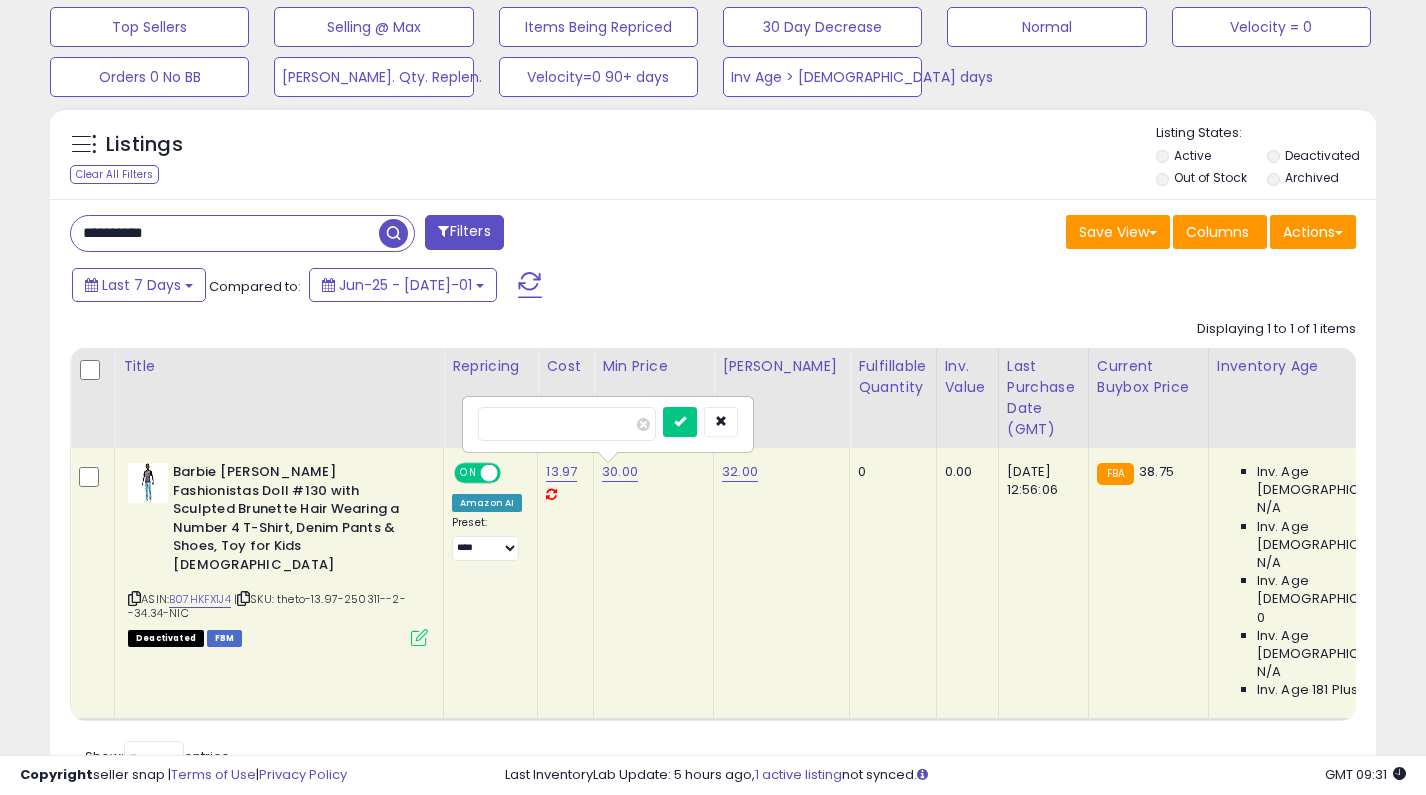 type on "**" 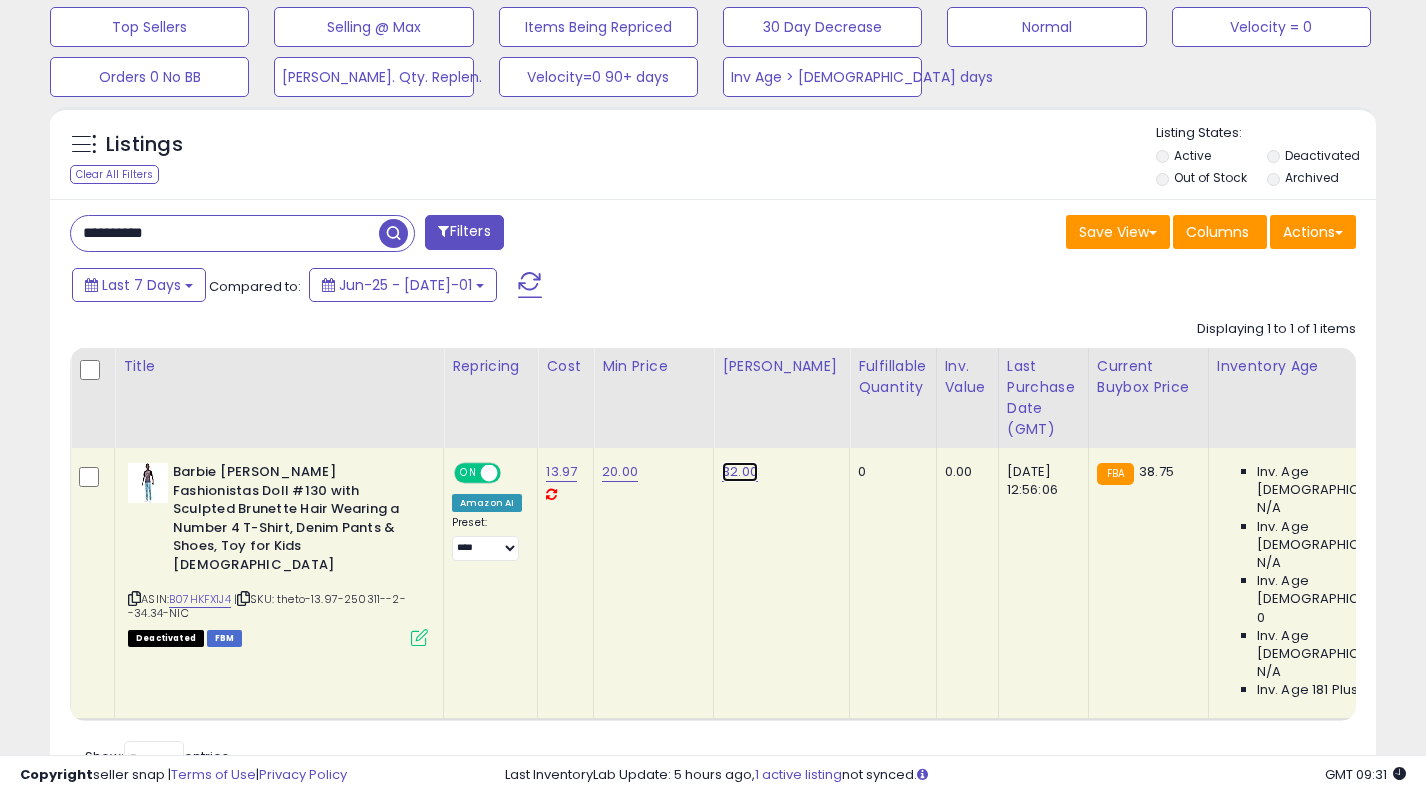 click on "32.00" at bounding box center (740, 472) 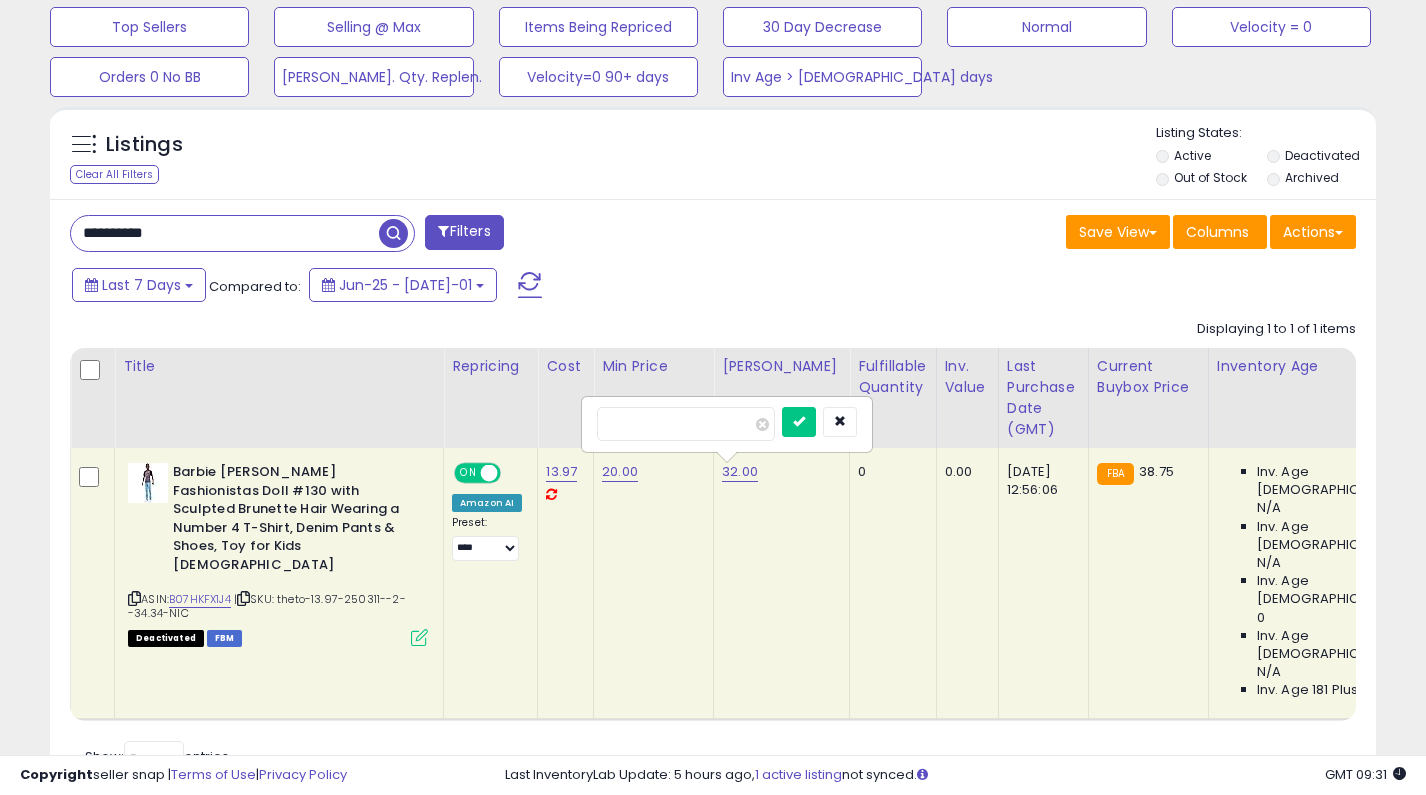 type on "****" 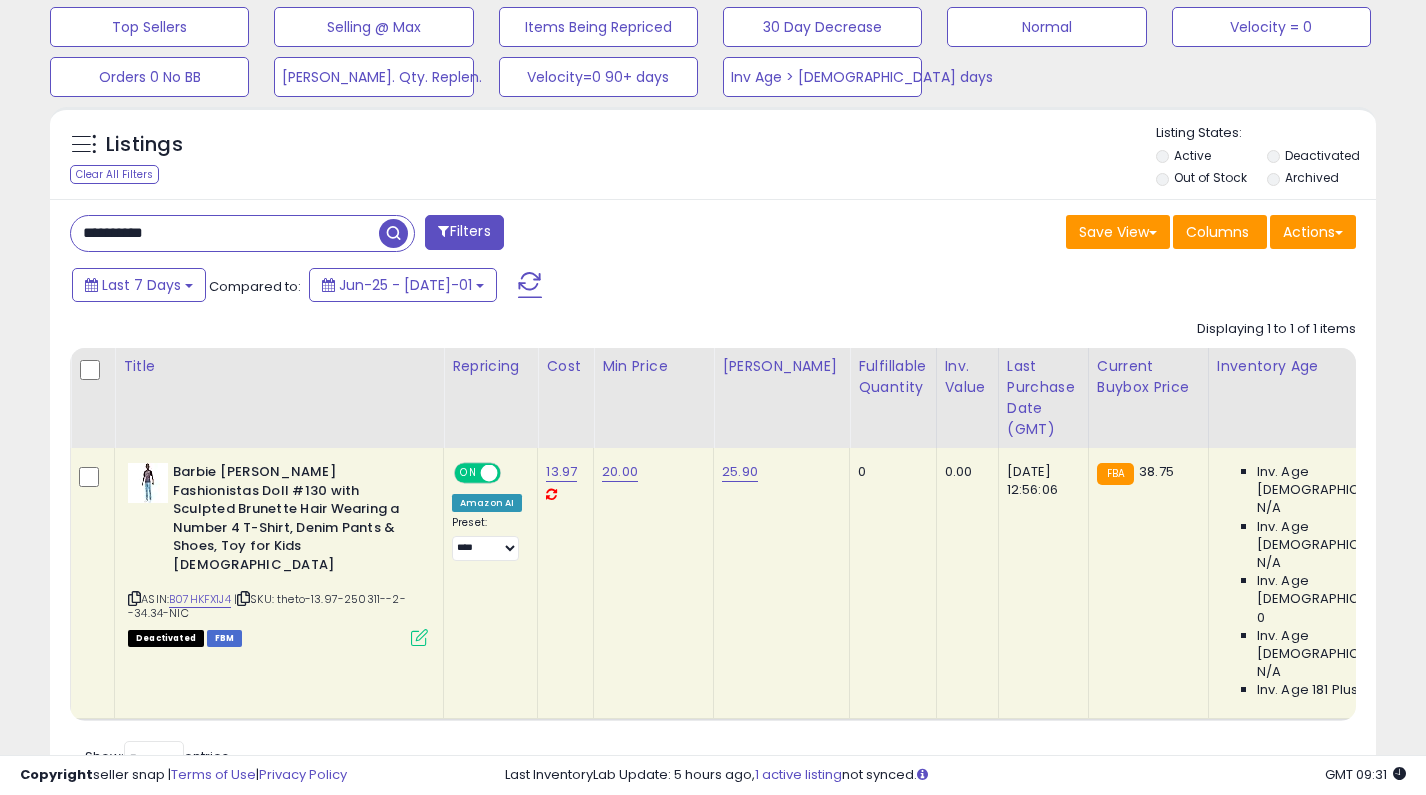 click at bounding box center (489, 473) 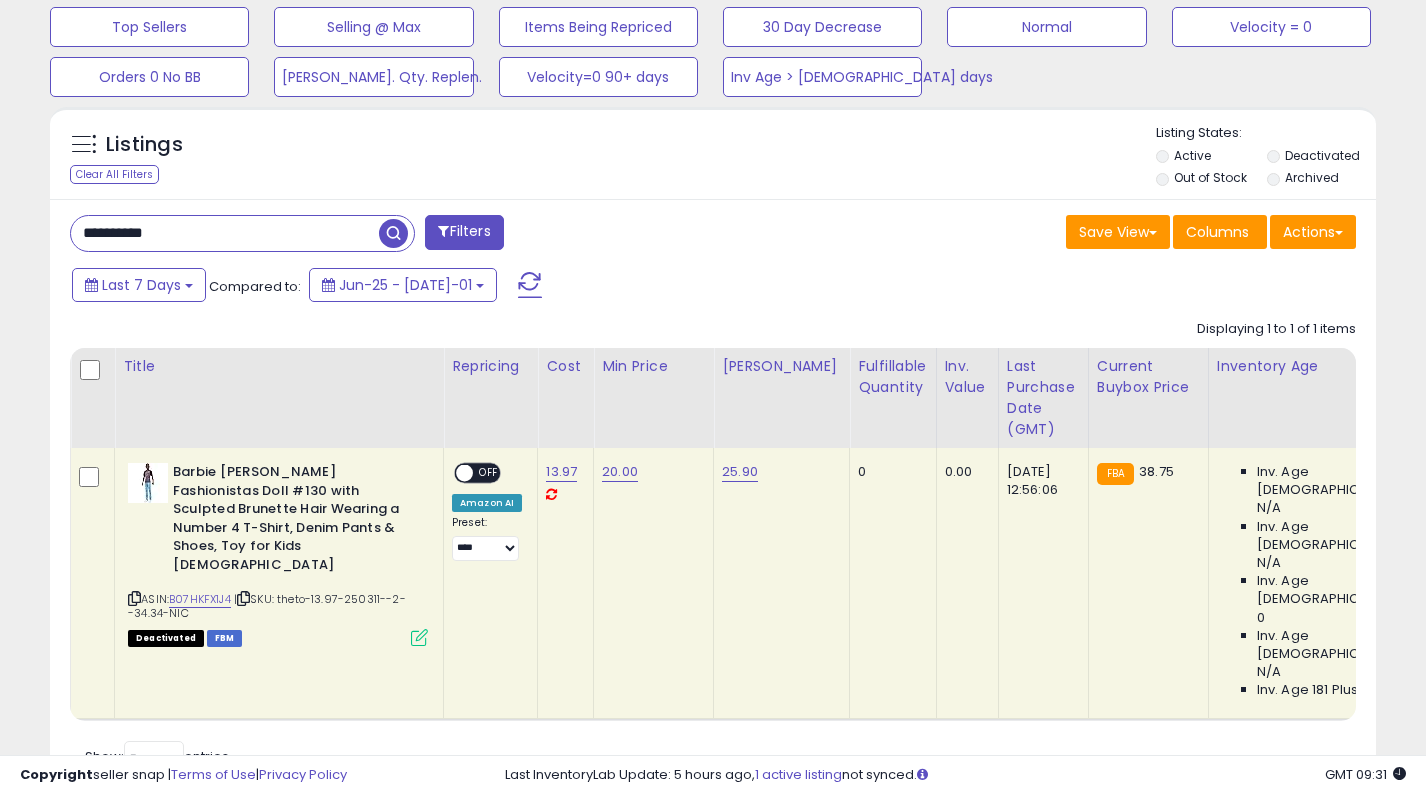 click on "**********" at bounding box center (225, 233) 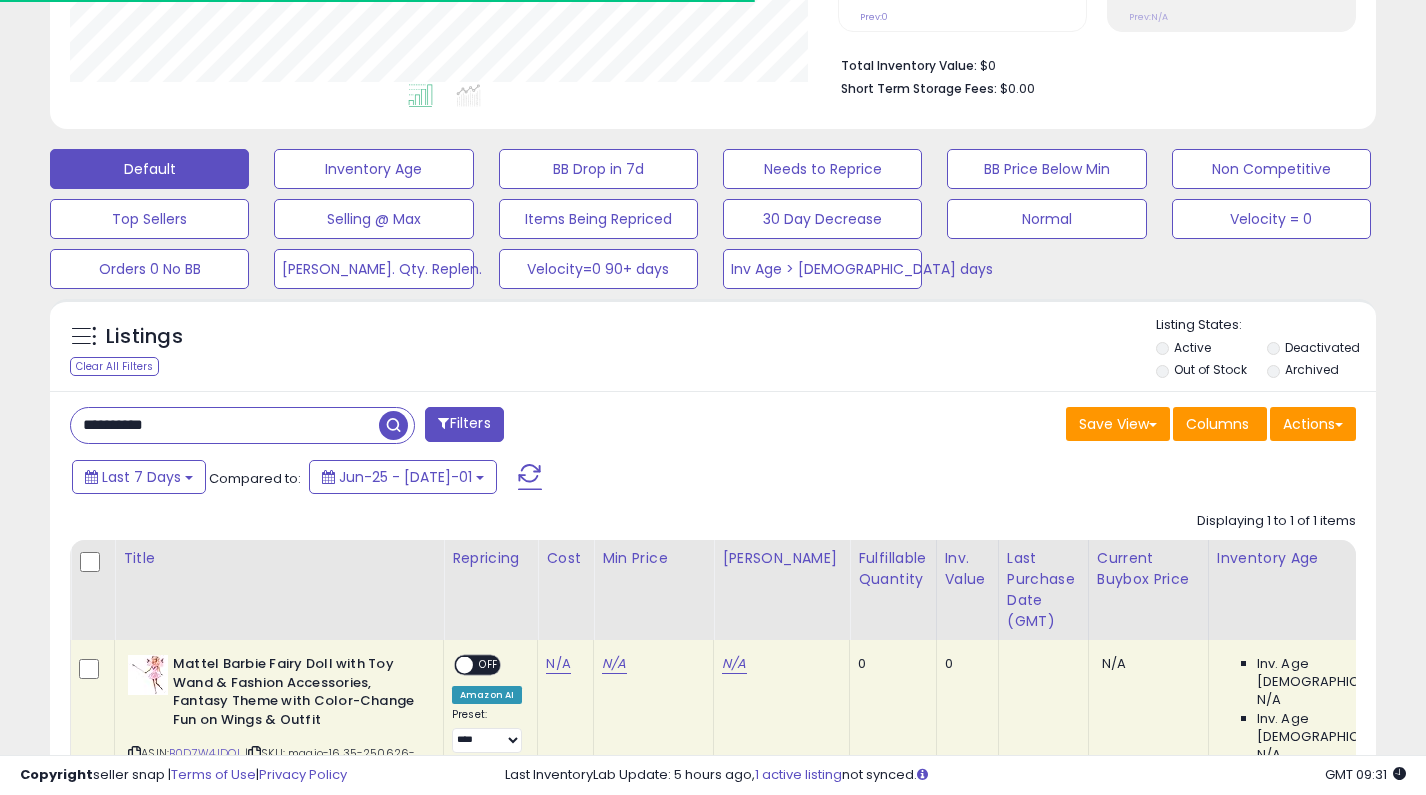 scroll, scrollTop: 655, scrollLeft: 0, axis: vertical 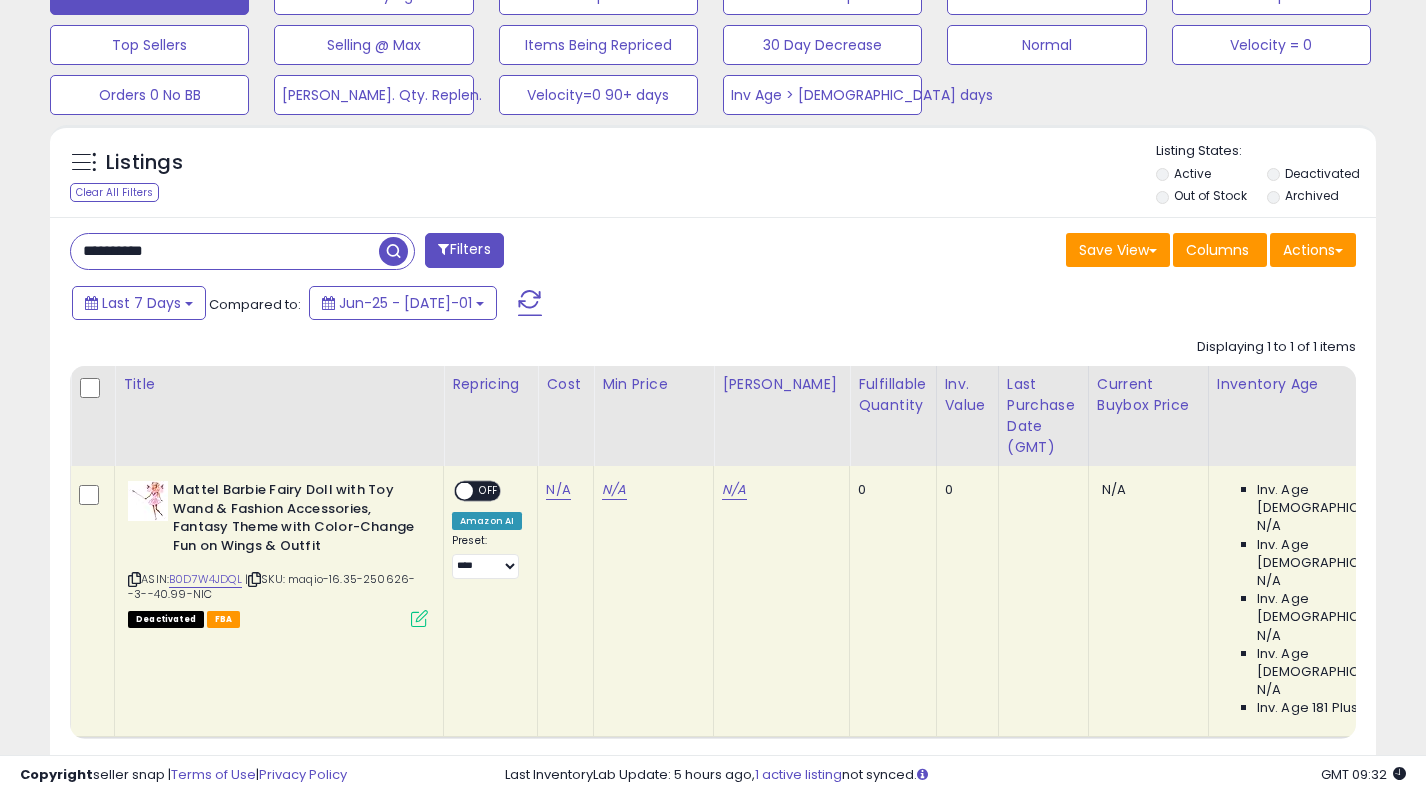 paste 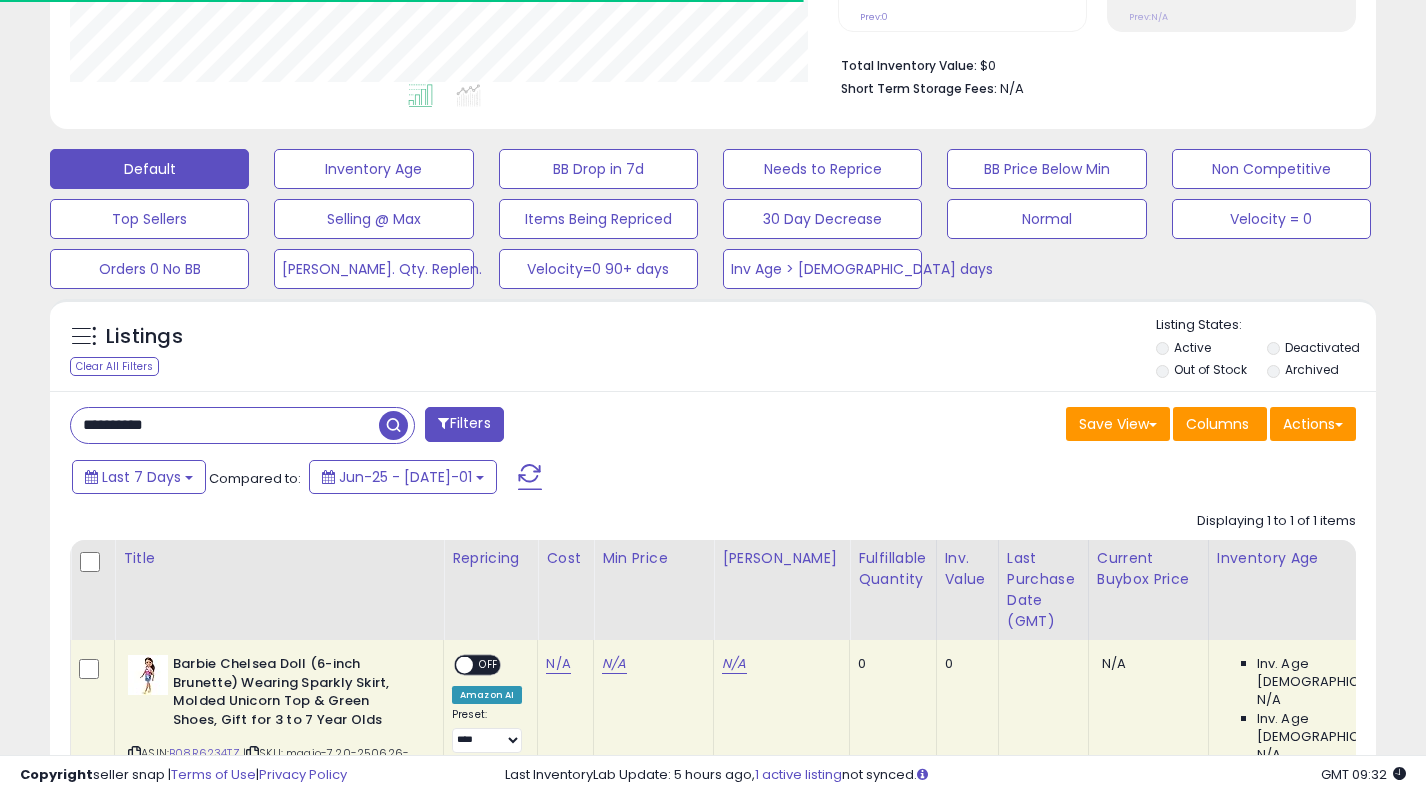 scroll, scrollTop: 655, scrollLeft: 0, axis: vertical 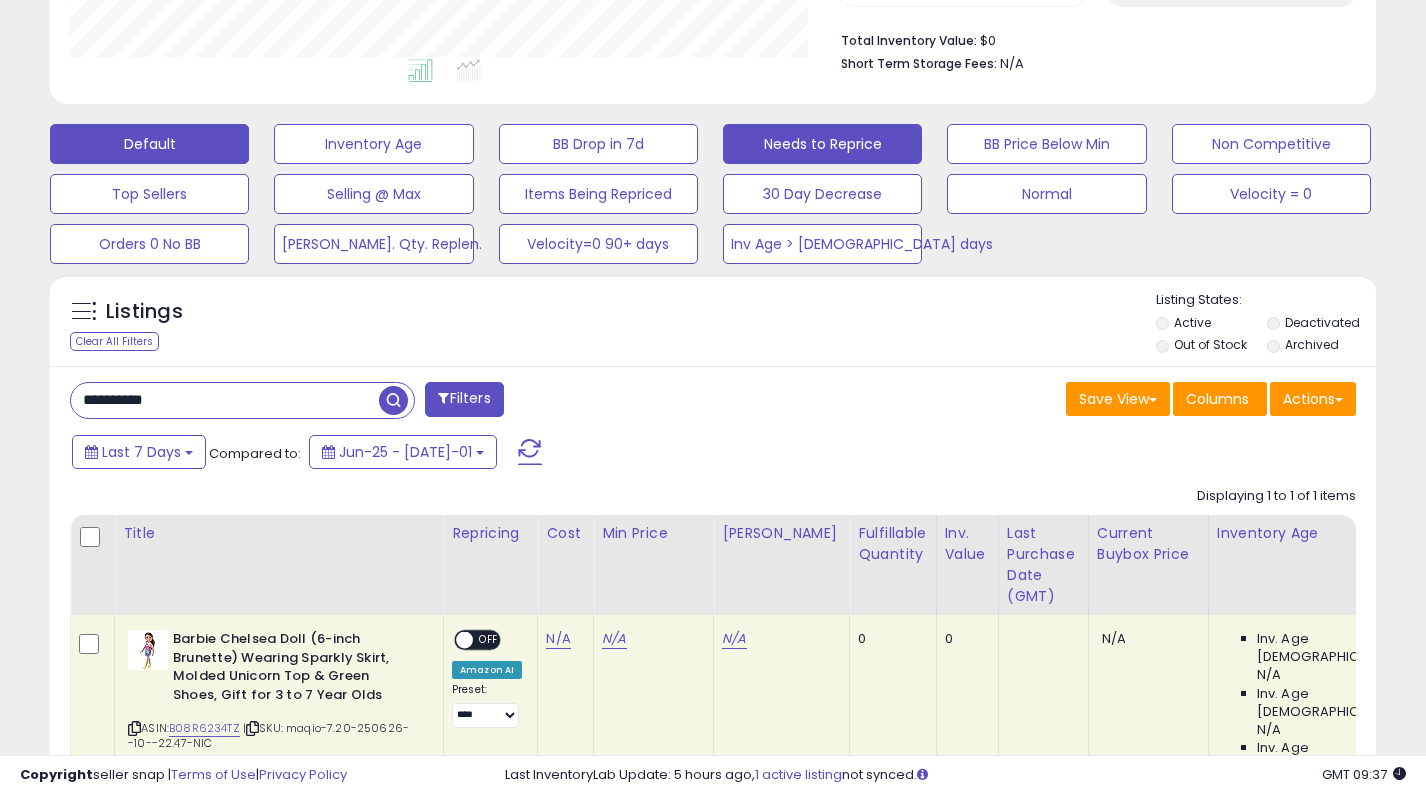 click on "Needs to Reprice" at bounding box center (373, 144) 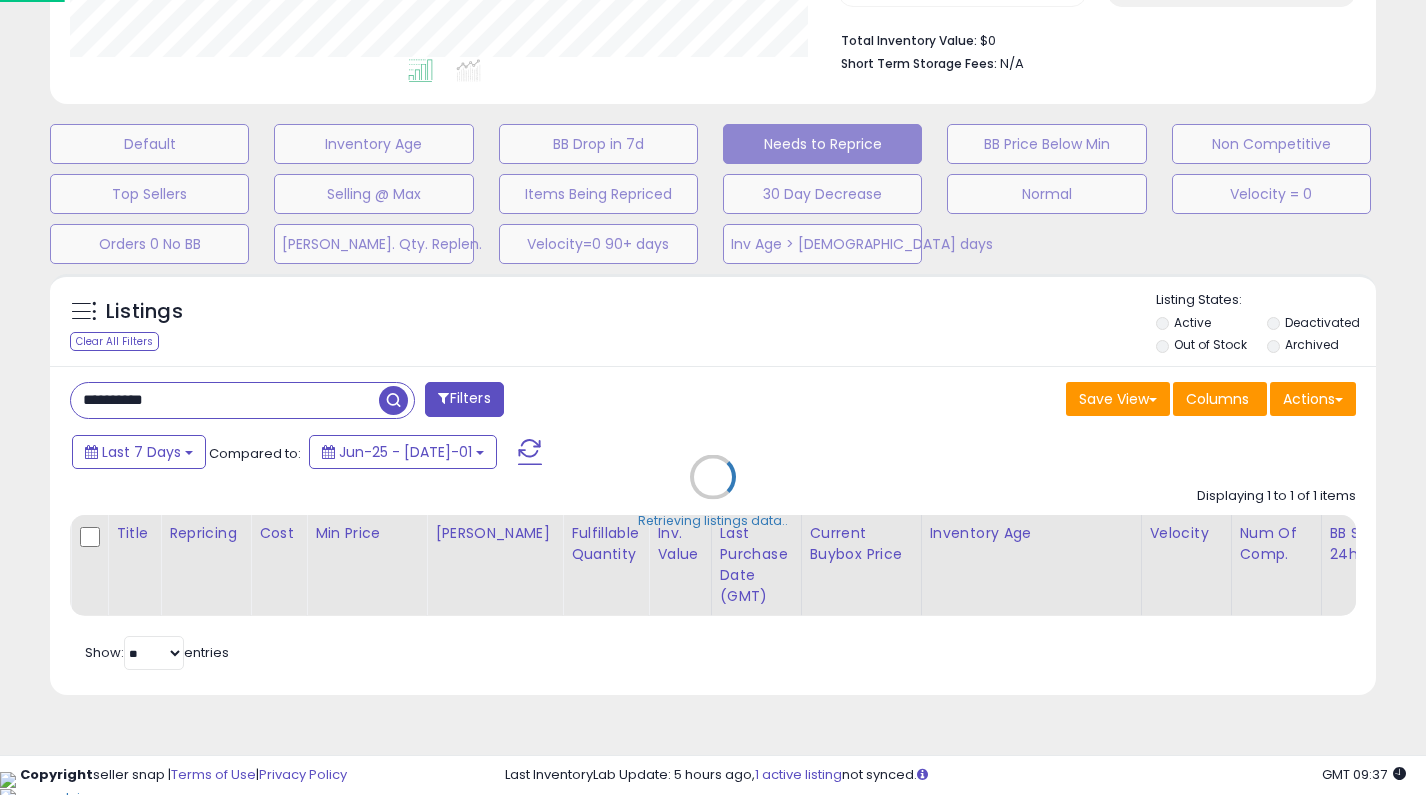 scroll, scrollTop: 481, scrollLeft: 0, axis: vertical 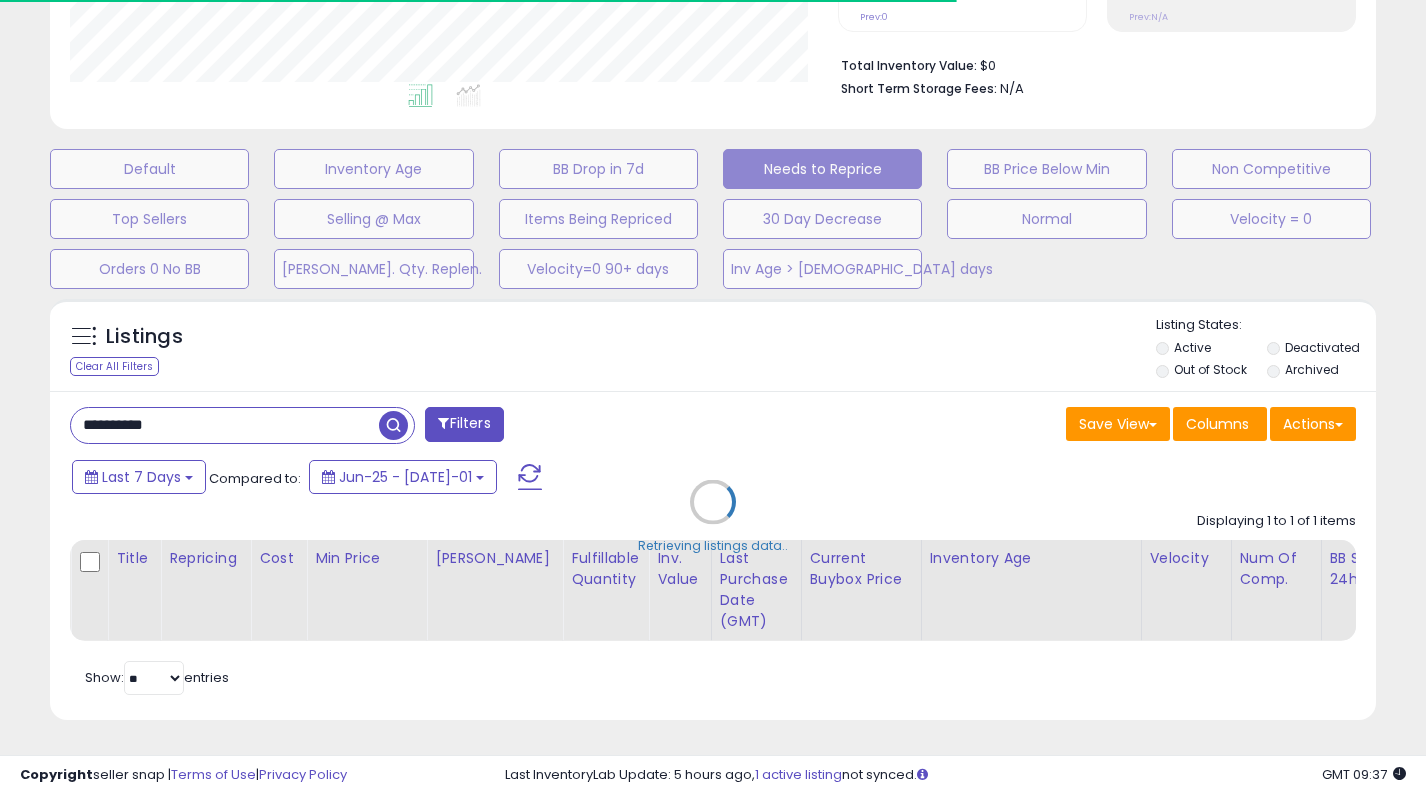 type 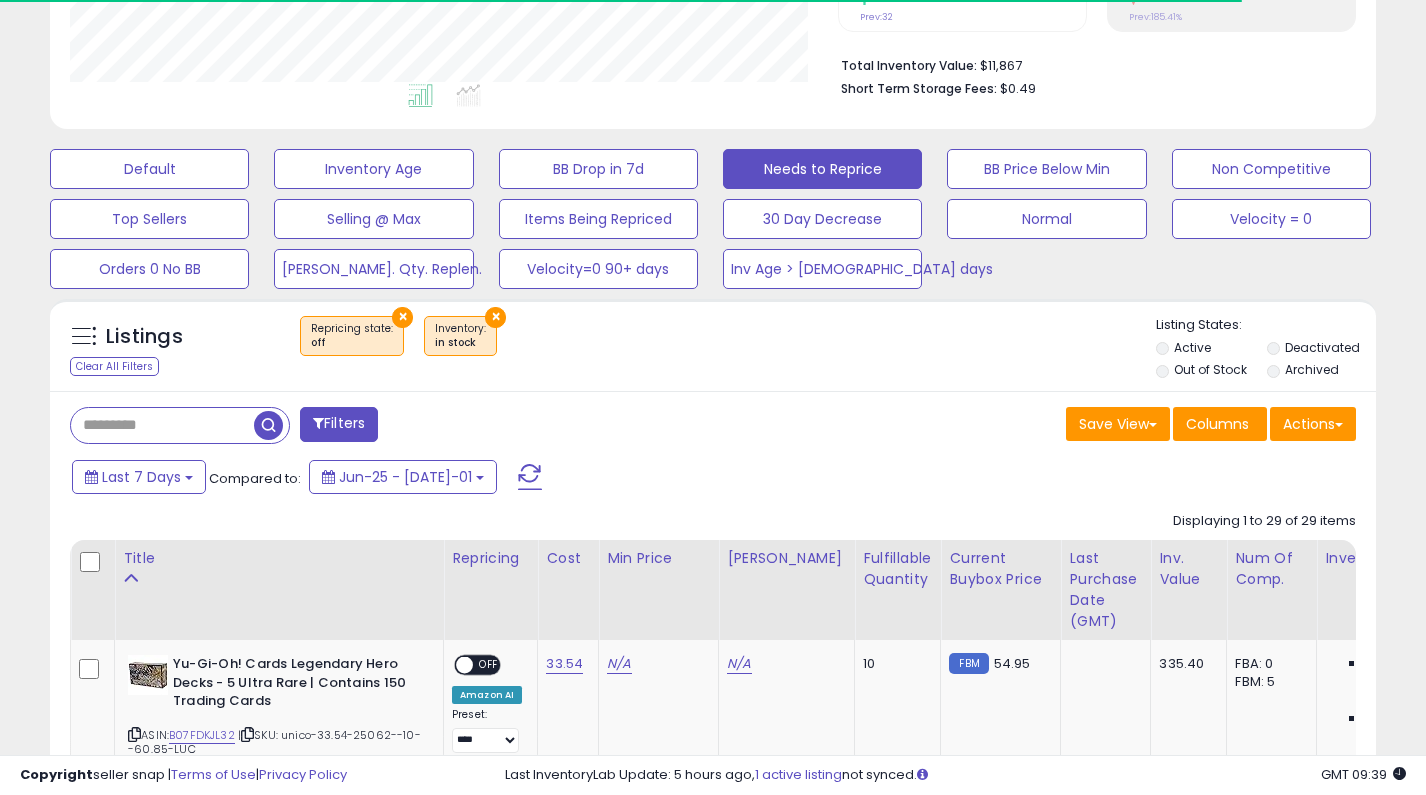 scroll, scrollTop: 506, scrollLeft: 0, axis: vertical 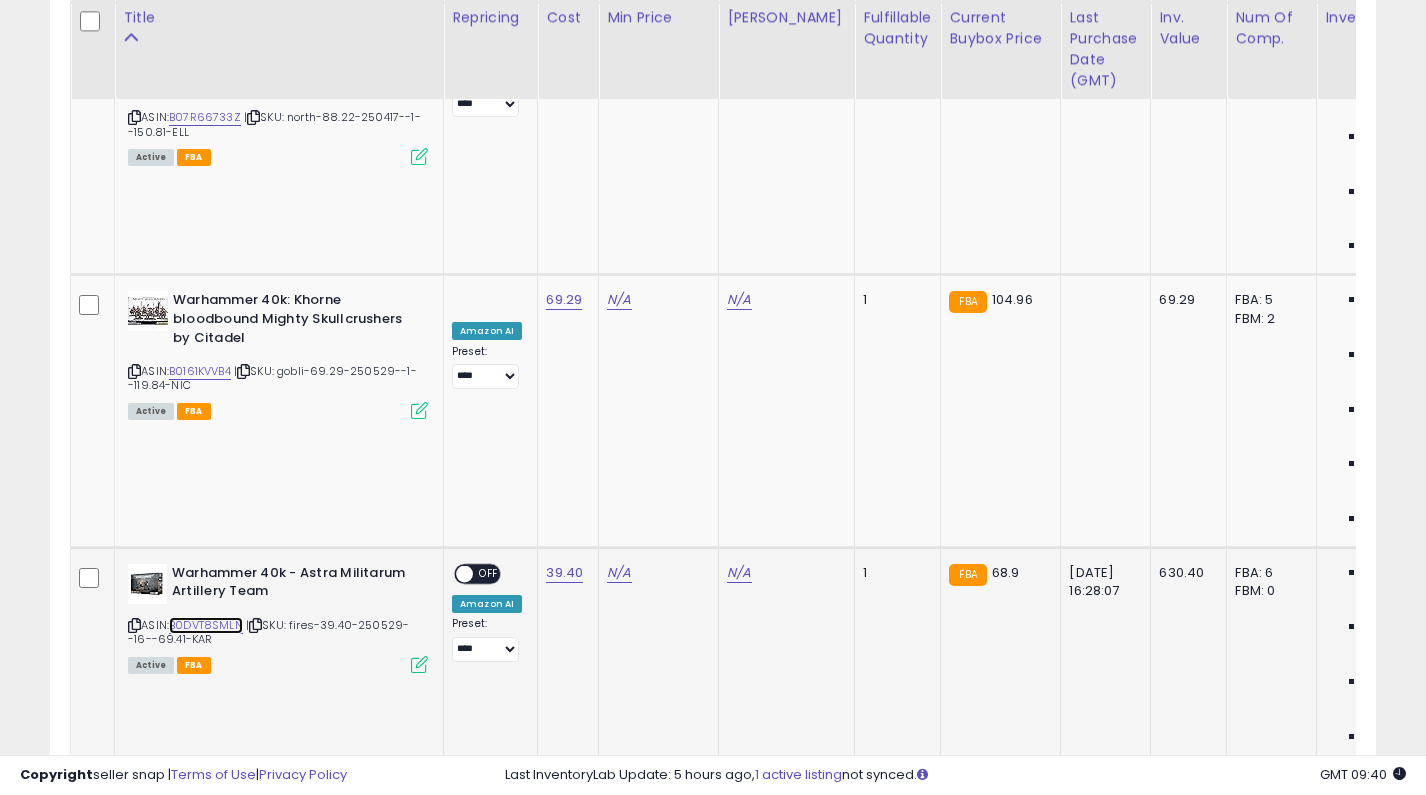 click on "B0DVT8SMLN" at bounding box center [206, 625] 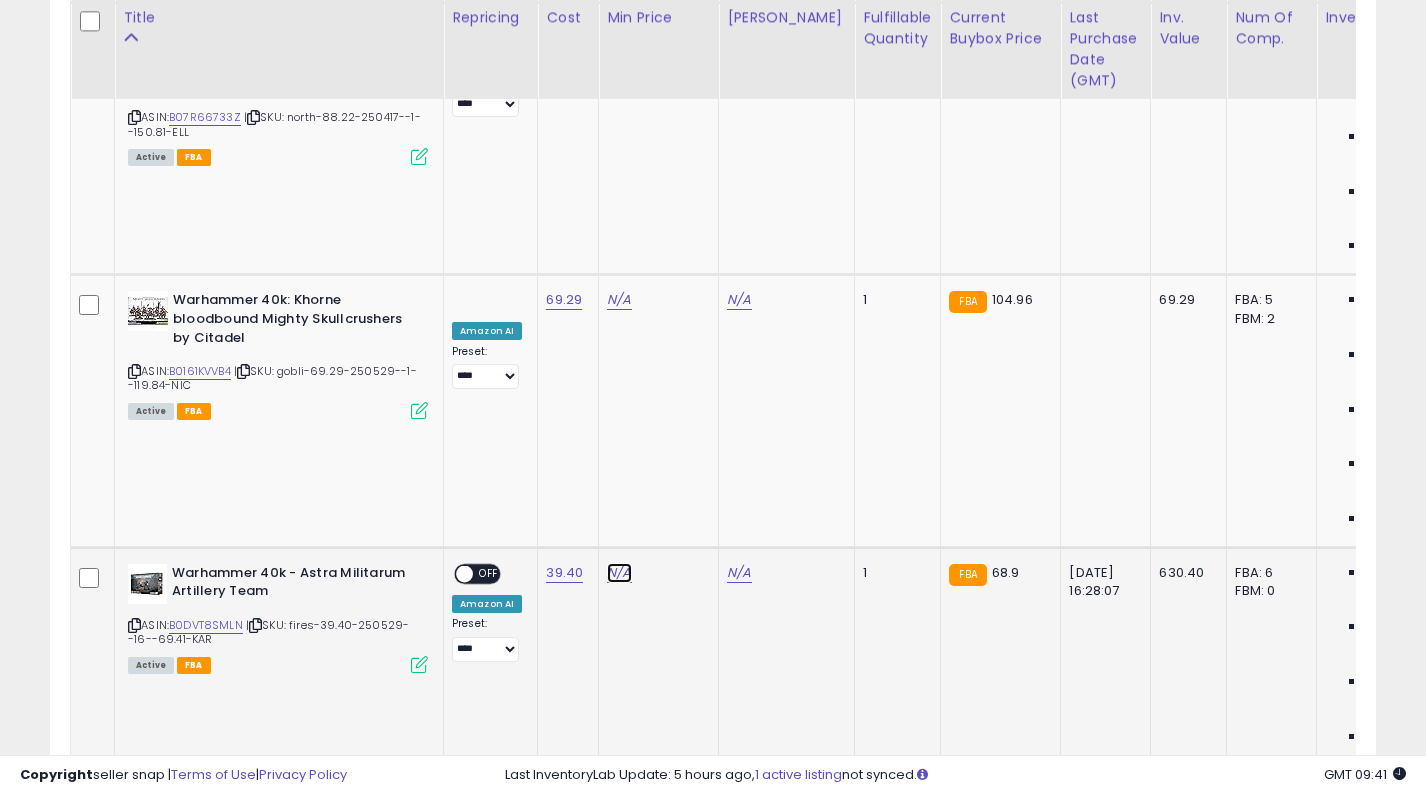 click on "N/A" at bounding box center [619, -517] 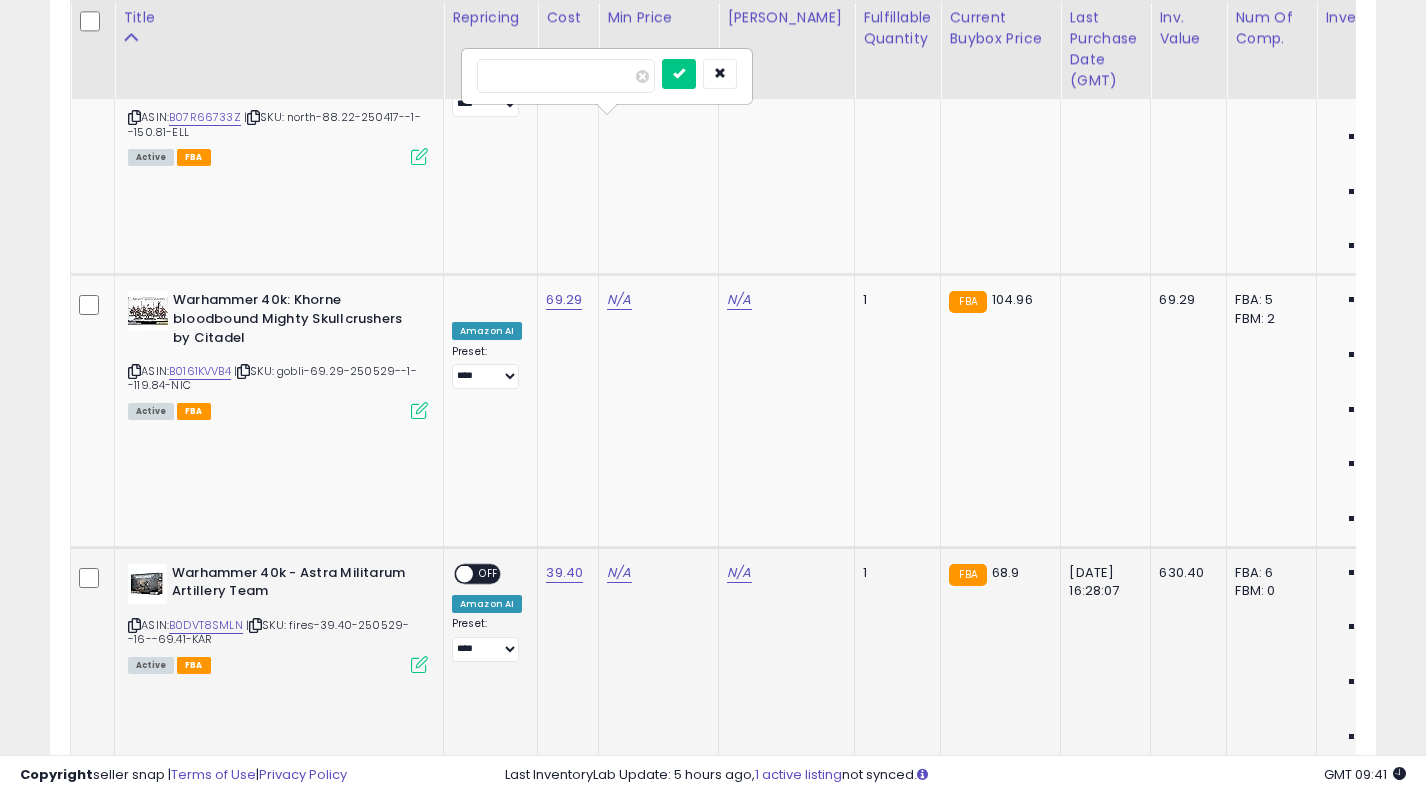 type on "****" 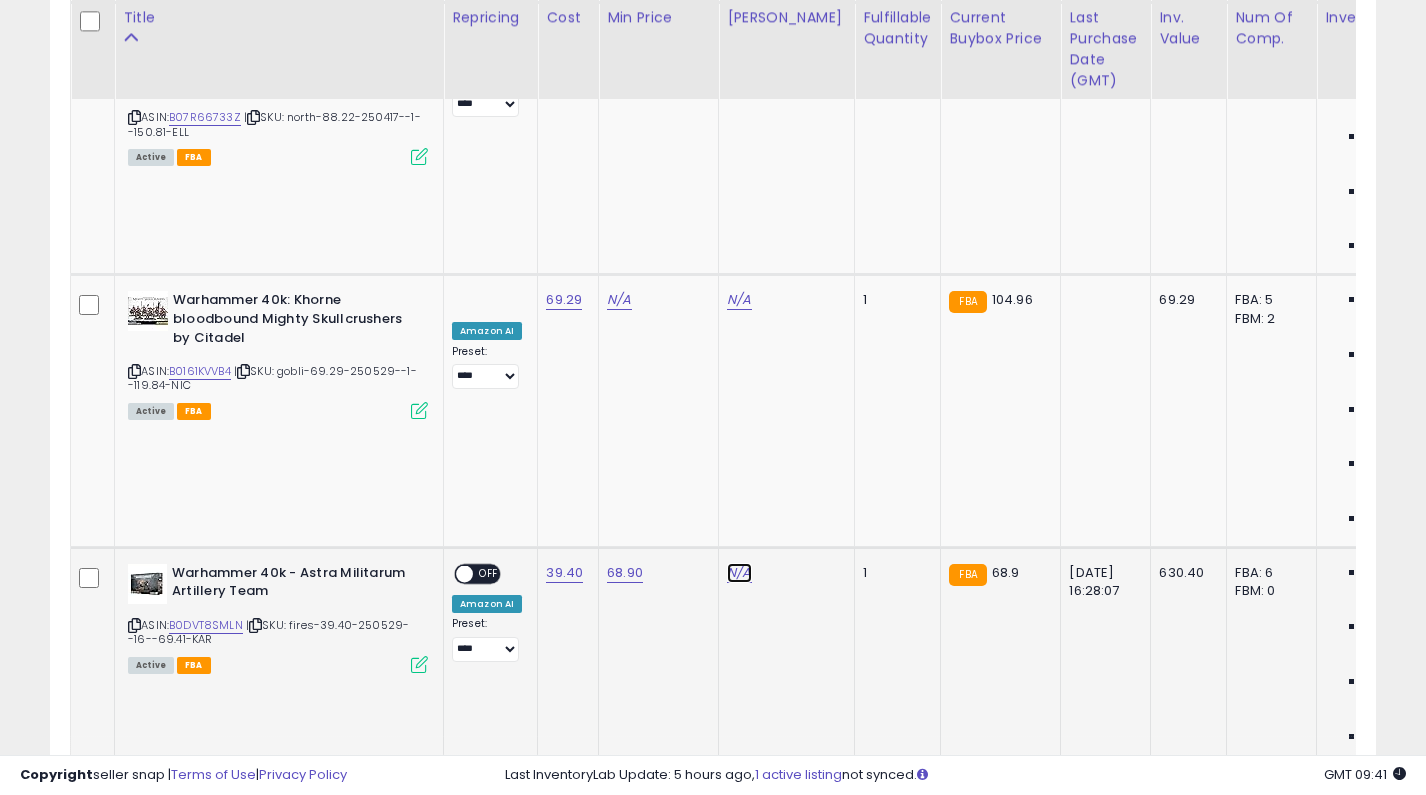 click on "N/A" at bounding box center [739, -517] 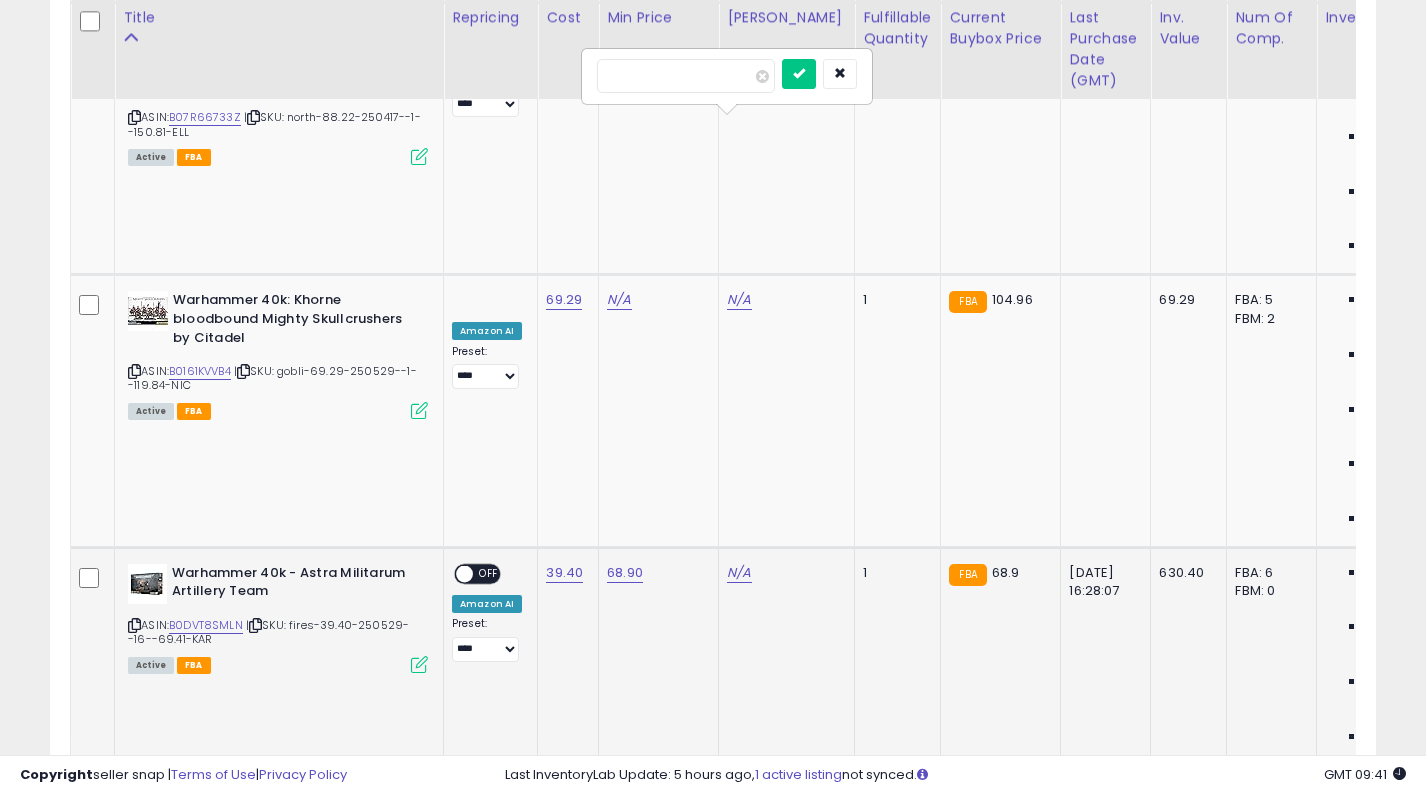 type on "**" 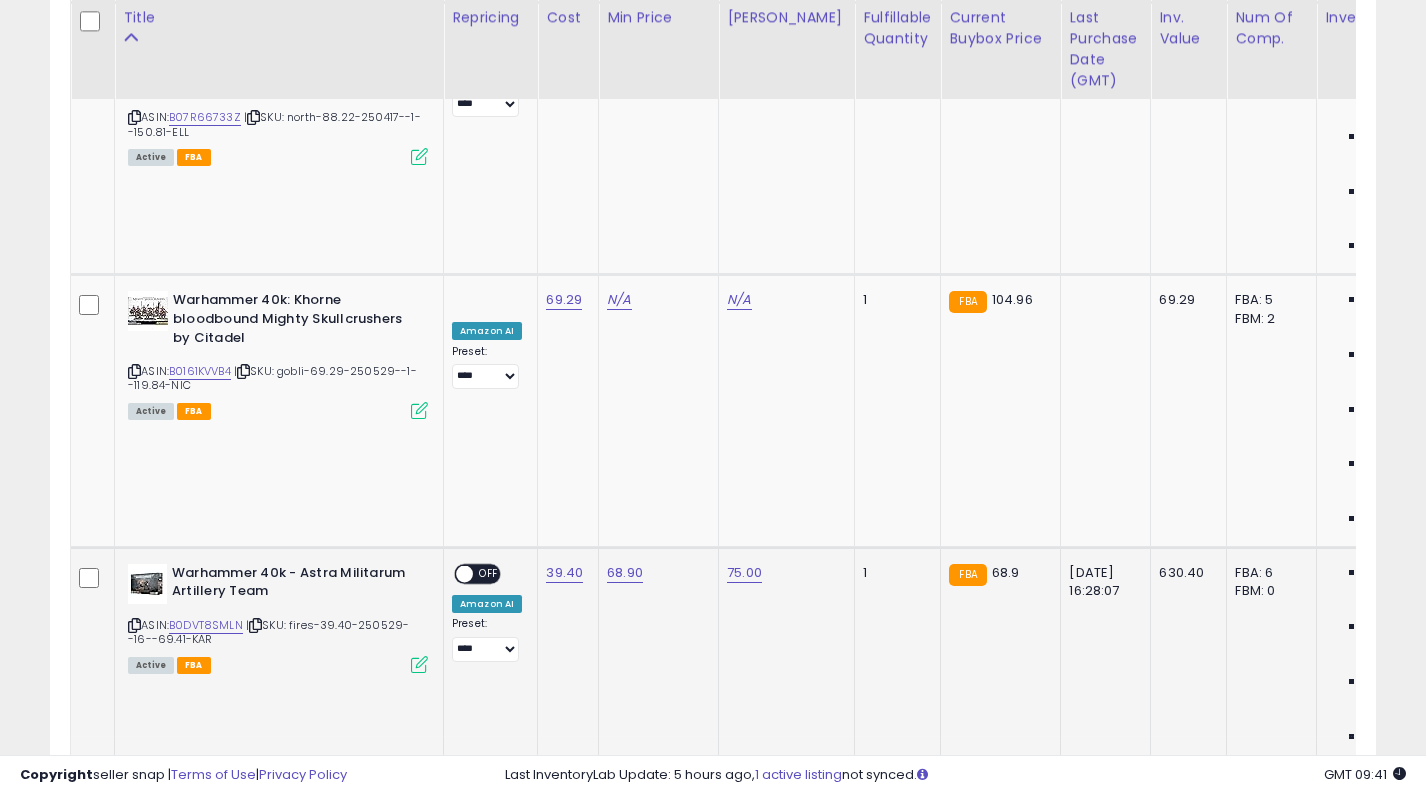 click on "OFF" at bounding box center (489, 573) 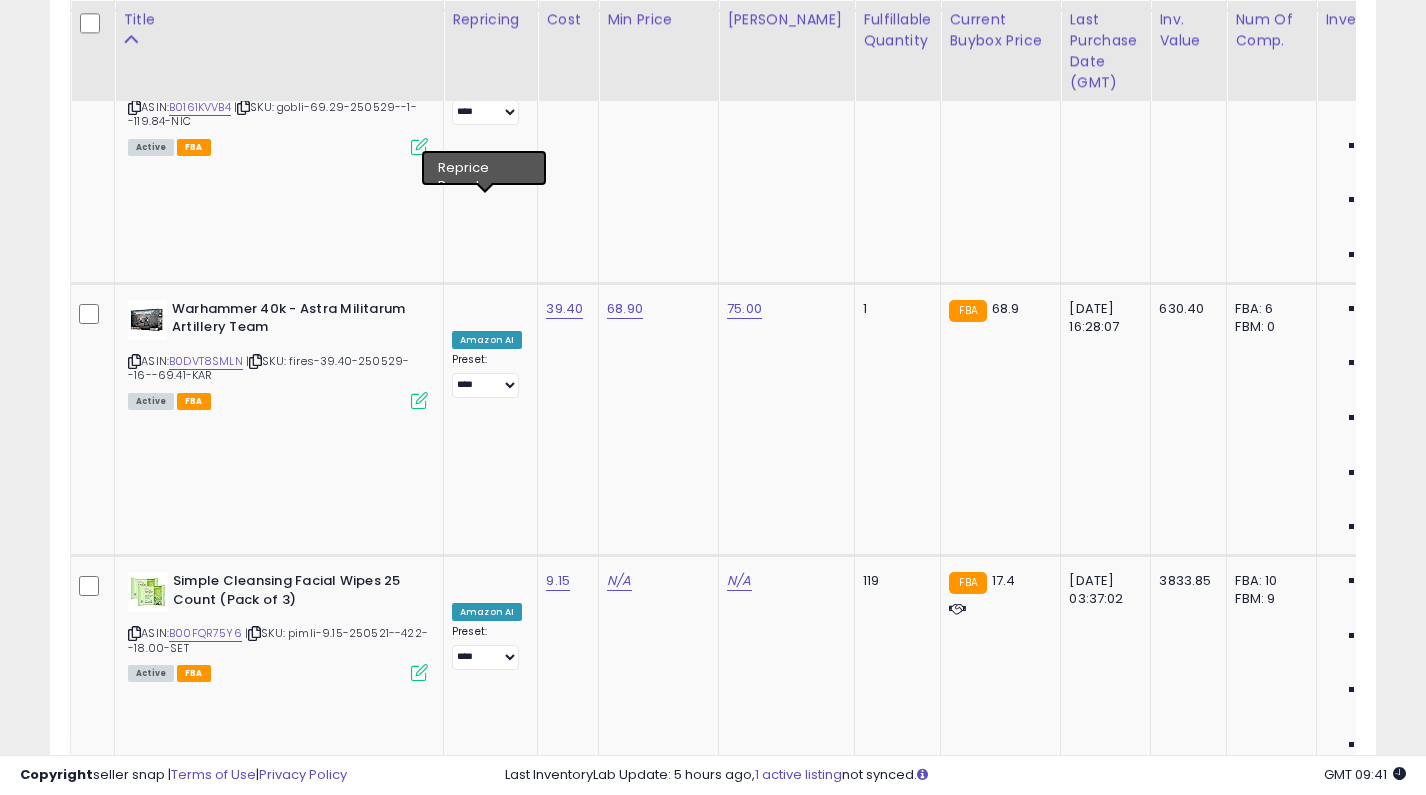 scroll, scrollTop: 1933, scrollLeft: 0, axis: vertical 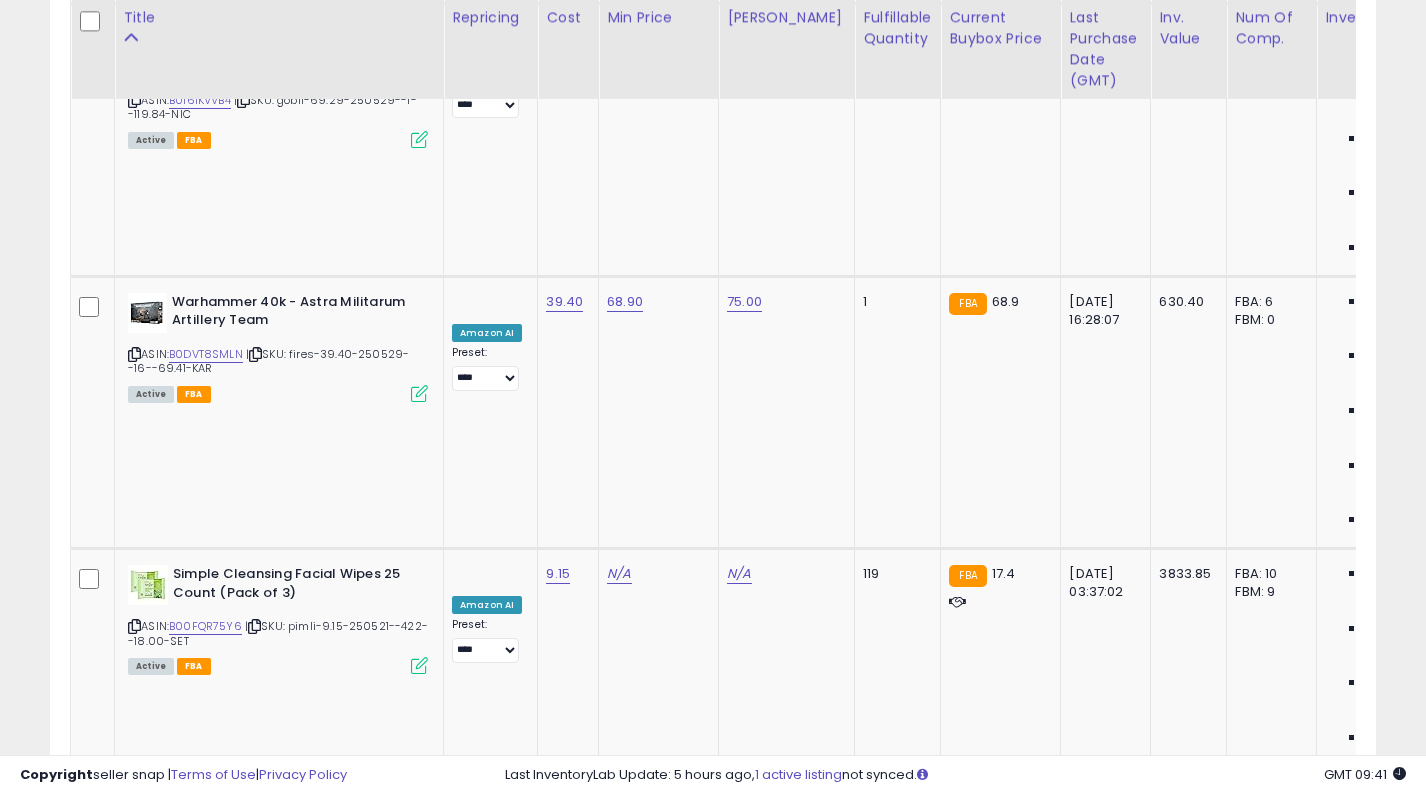click on "B003L78FDI" at bounding box center [202, 899] 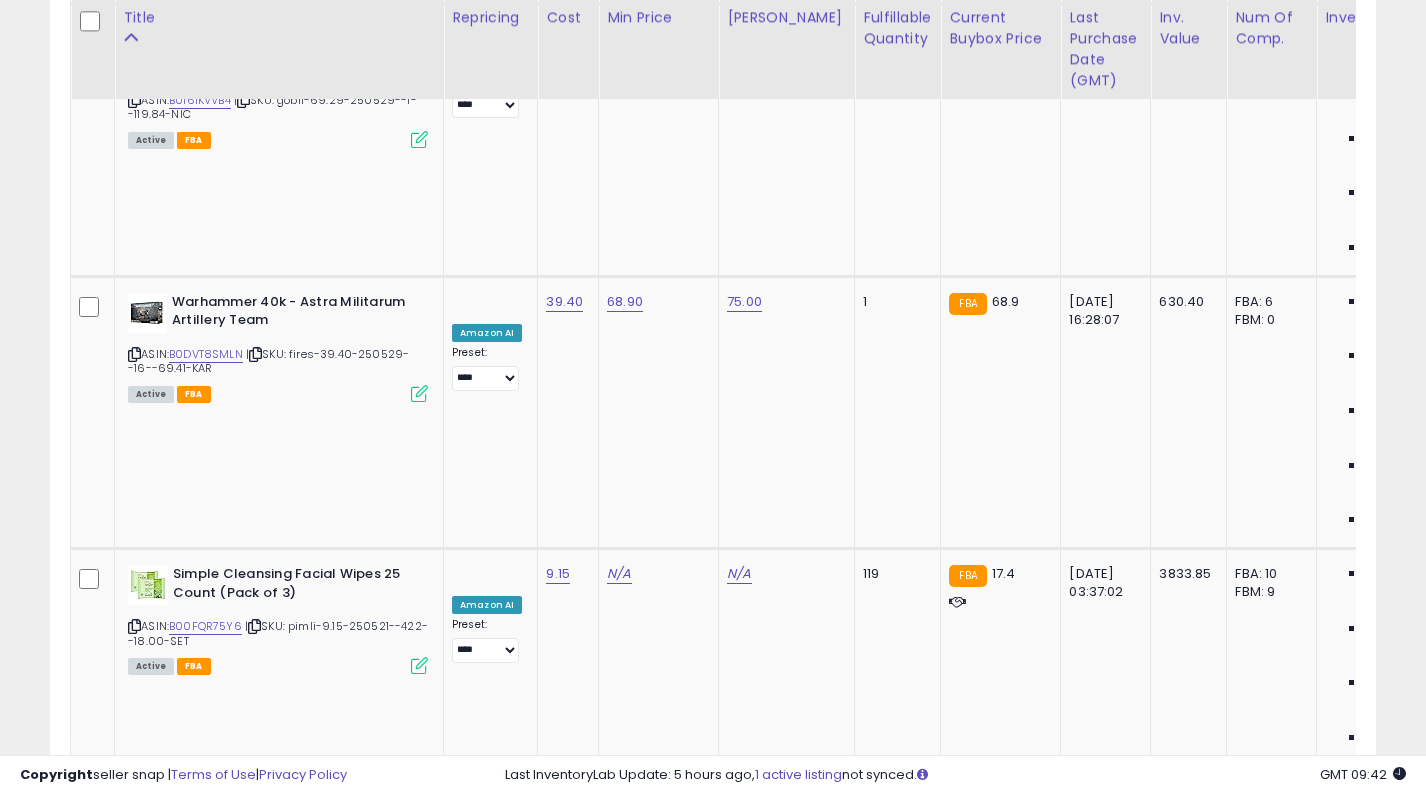 click on "N/A" at bounding box center (619, -788) 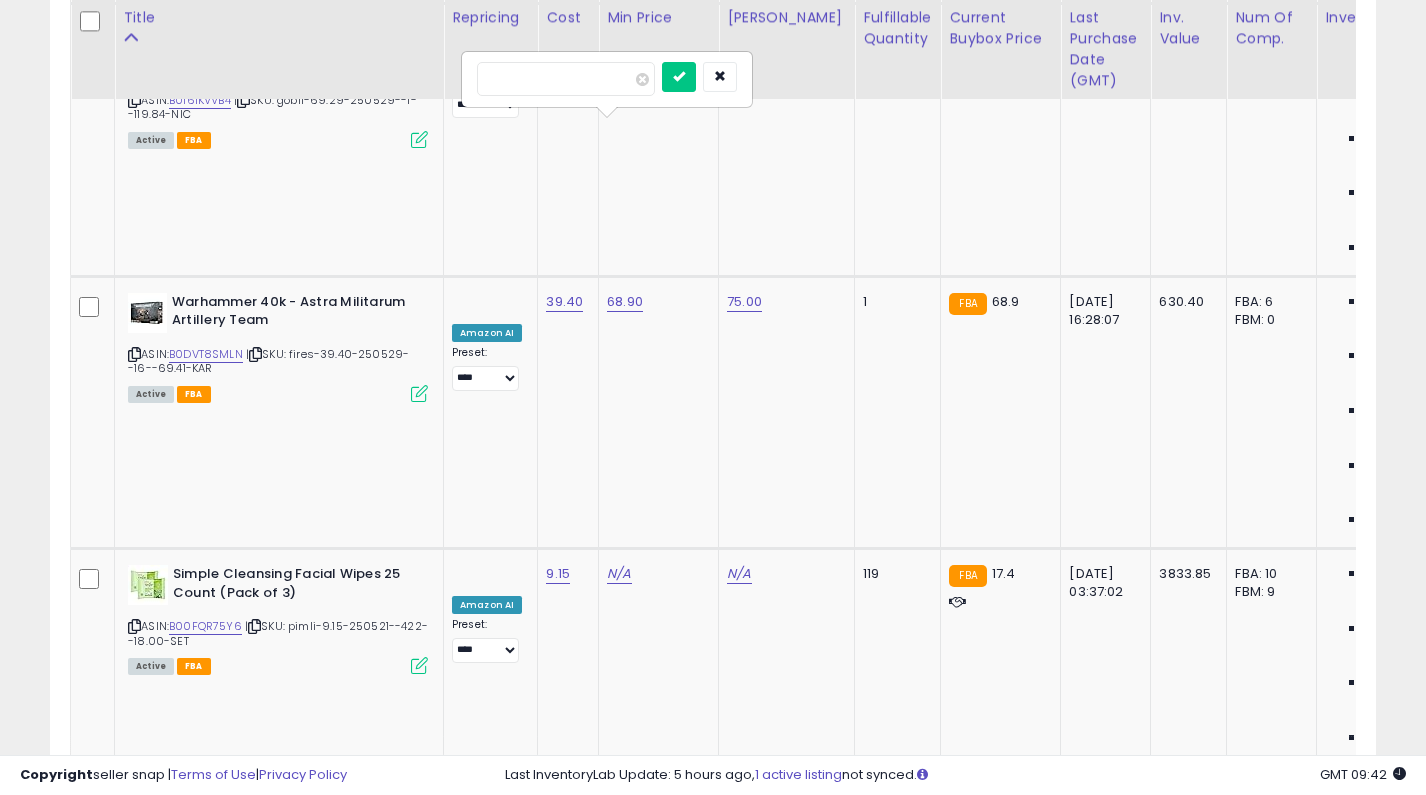 type on "****" 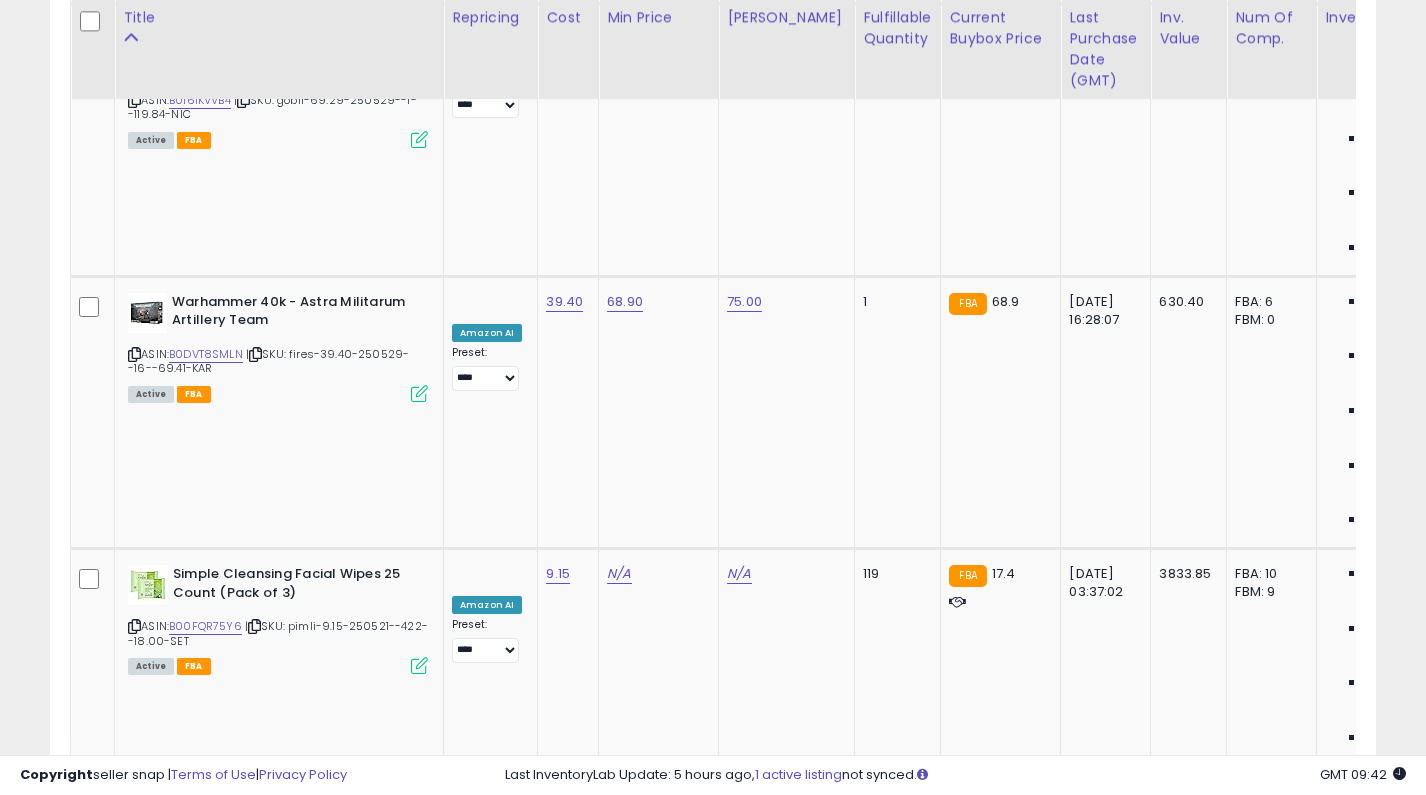 click on "N/A" at bounding box center [739, -788] 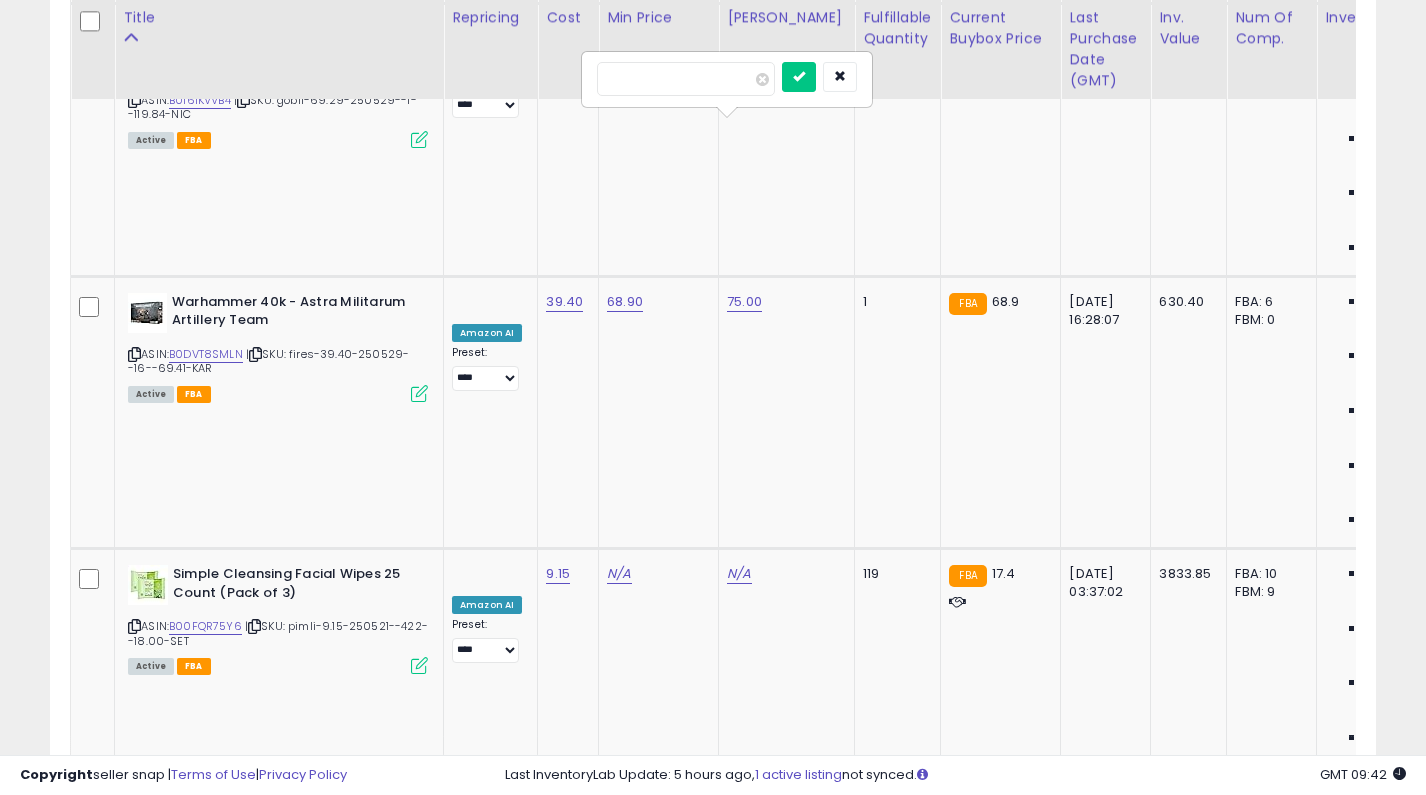 type on "*****" 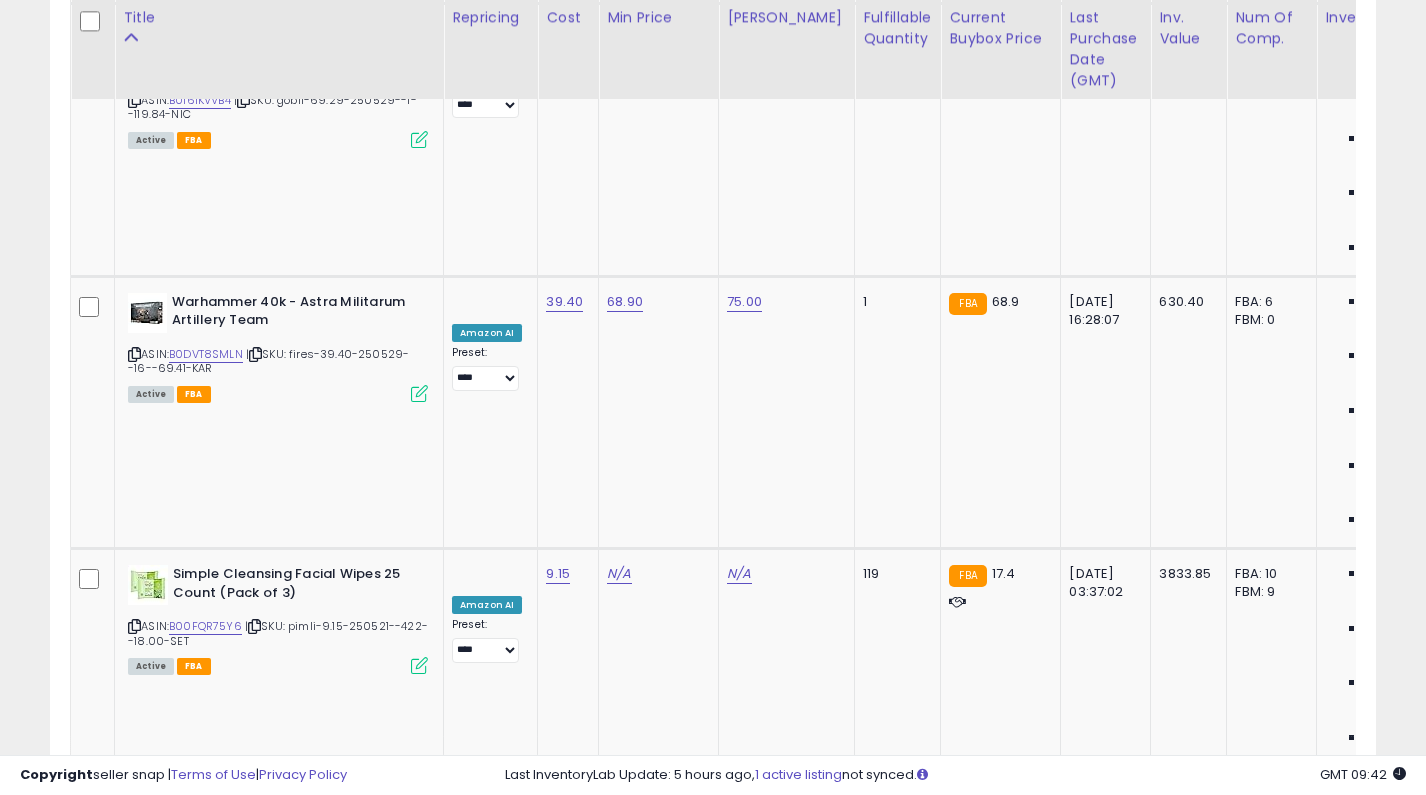 click on "OFF" at bounding box center (489, 847) 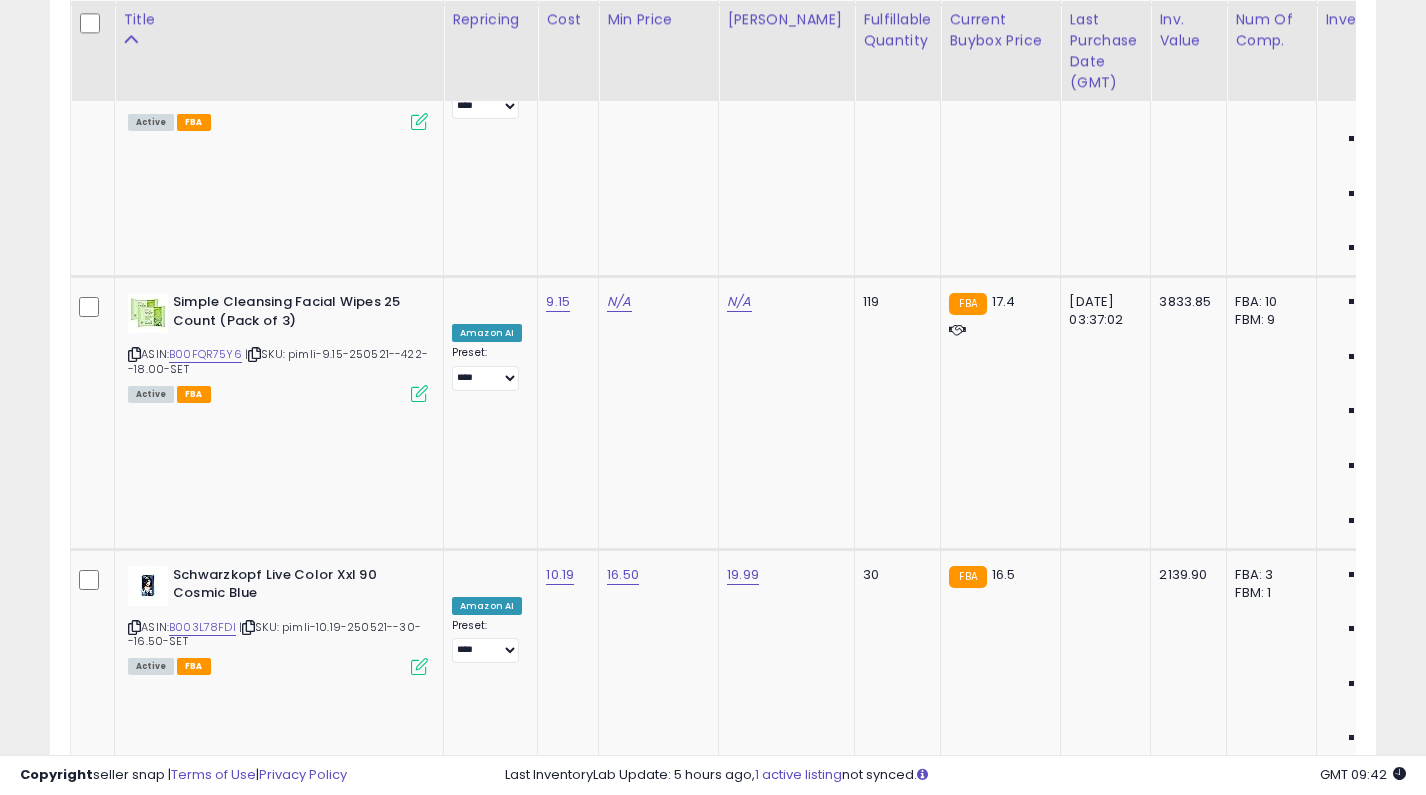 scroll, scrollTop: 2208, scrollLeft: 0, axis: vertical 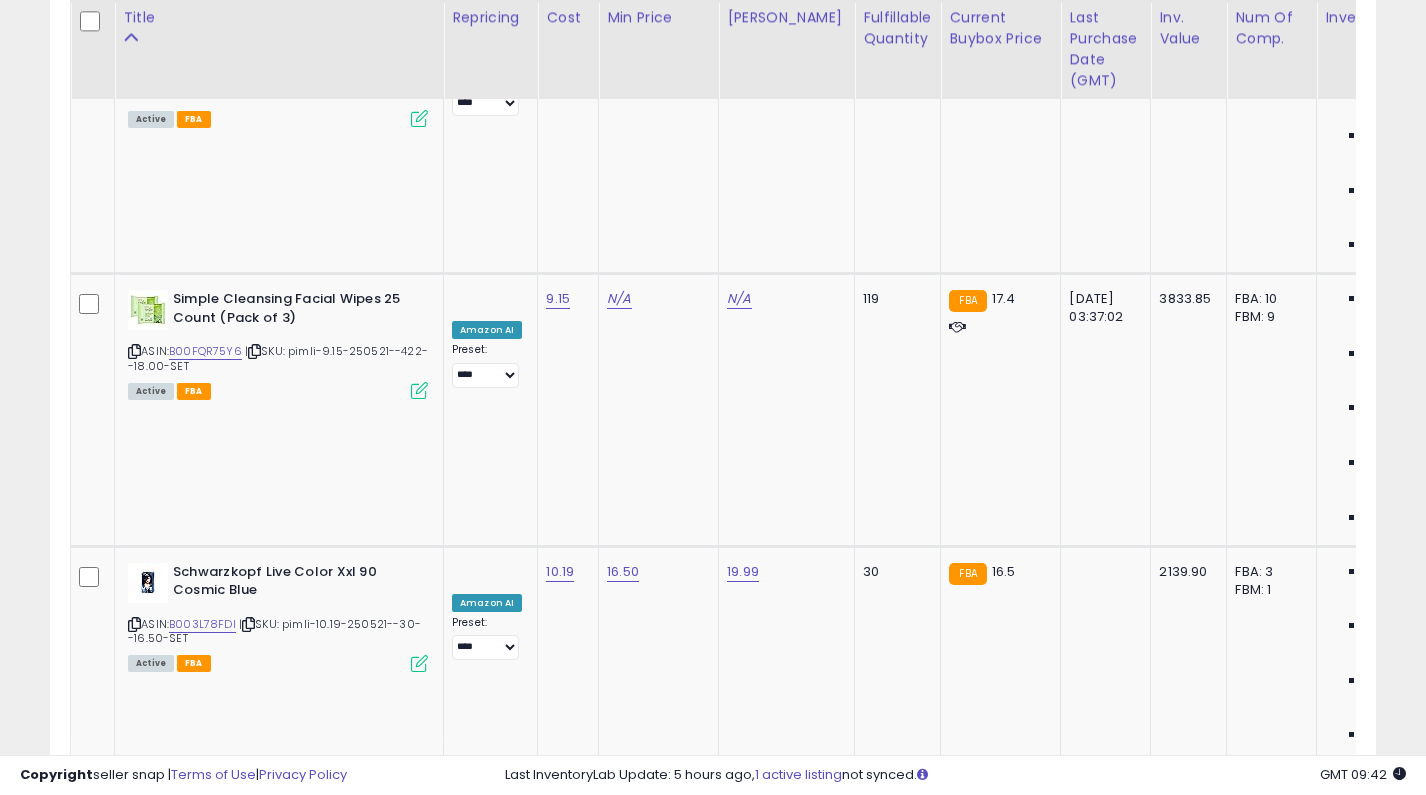 click on "B07D1DQ1S2" at bounding box center [202, 1187] 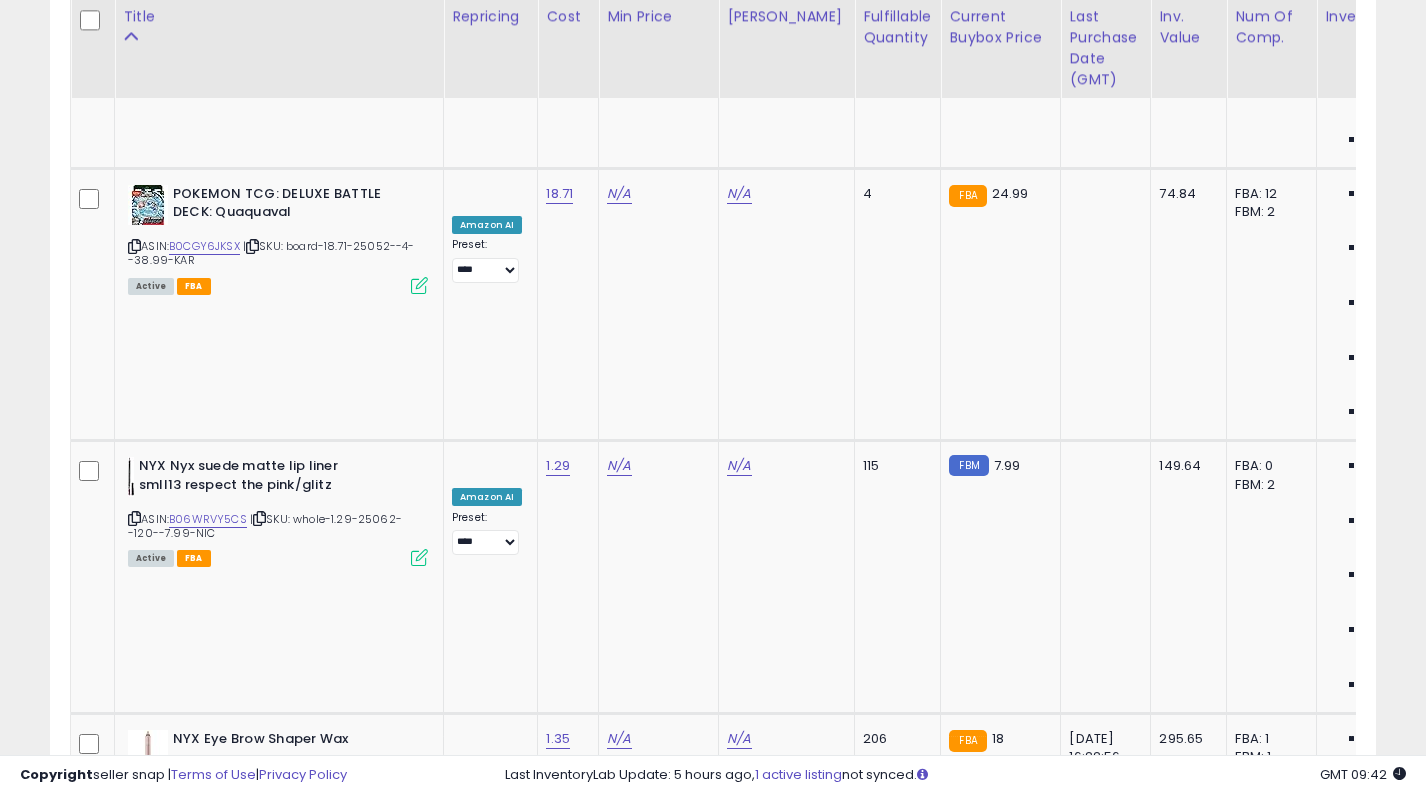 scroll, scrollTop: 3952, scrollLeft: 0, axis: vertical 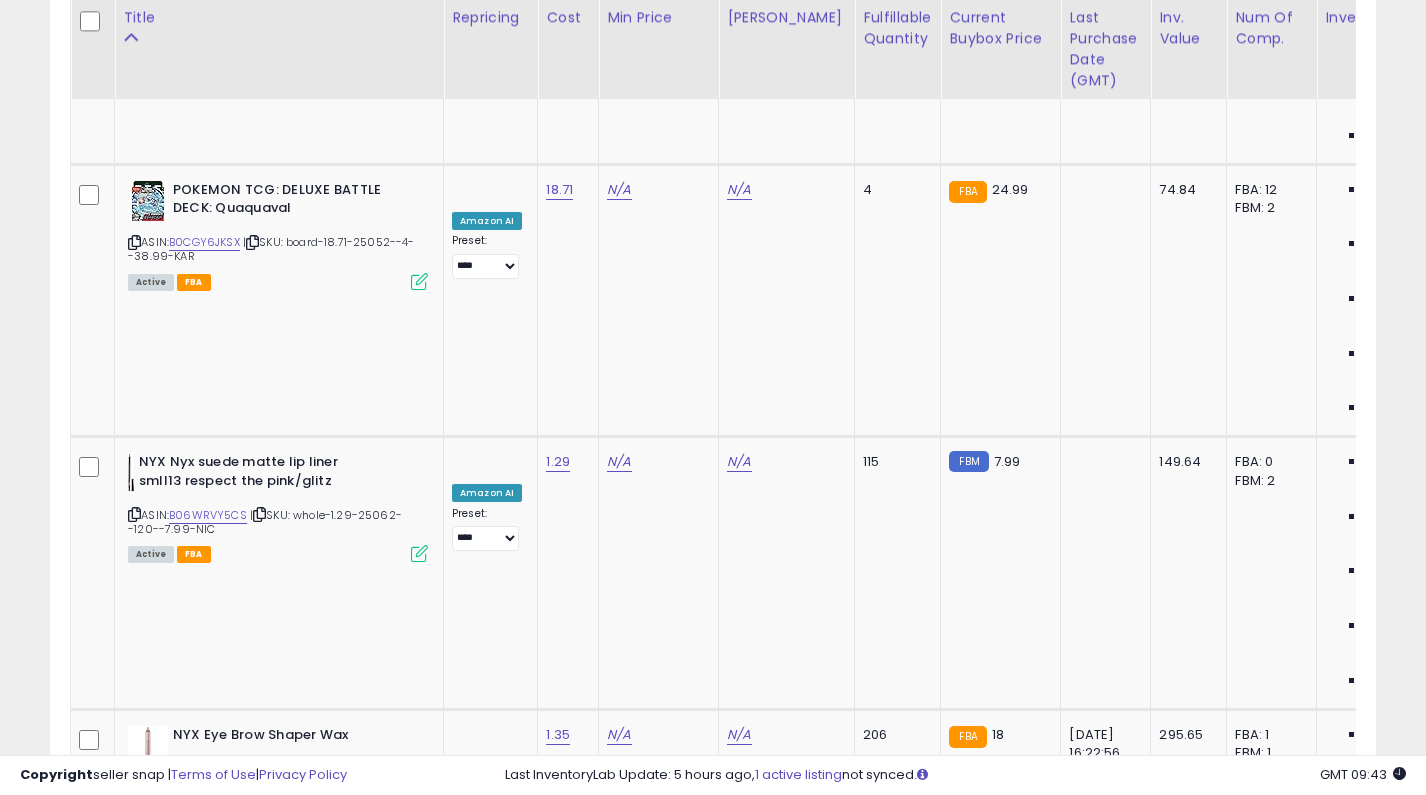 click on "B00J0AYRWS" at bounding box center (207, 2694) 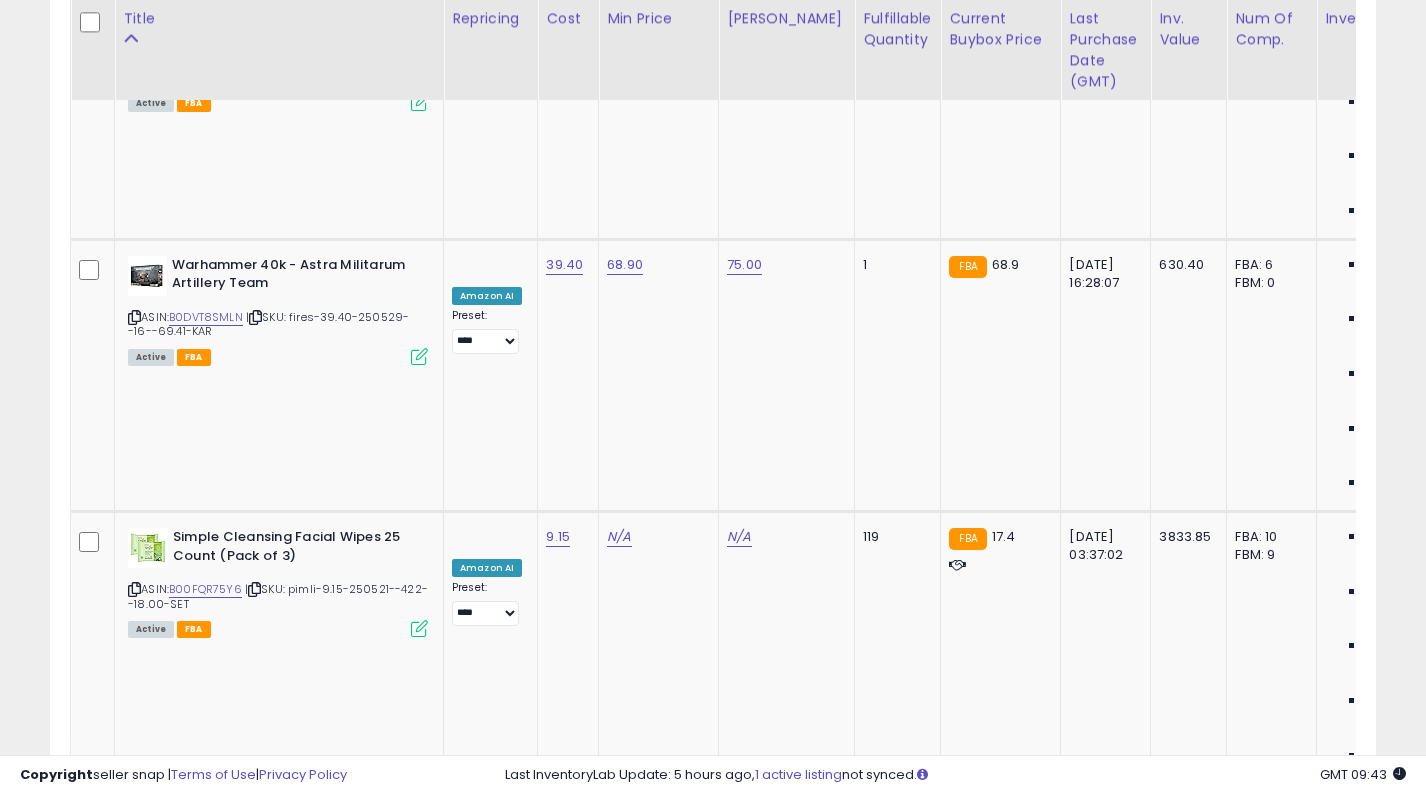 scroll, scrollTop: 1971, scrollLeft: 0, axis: vertical 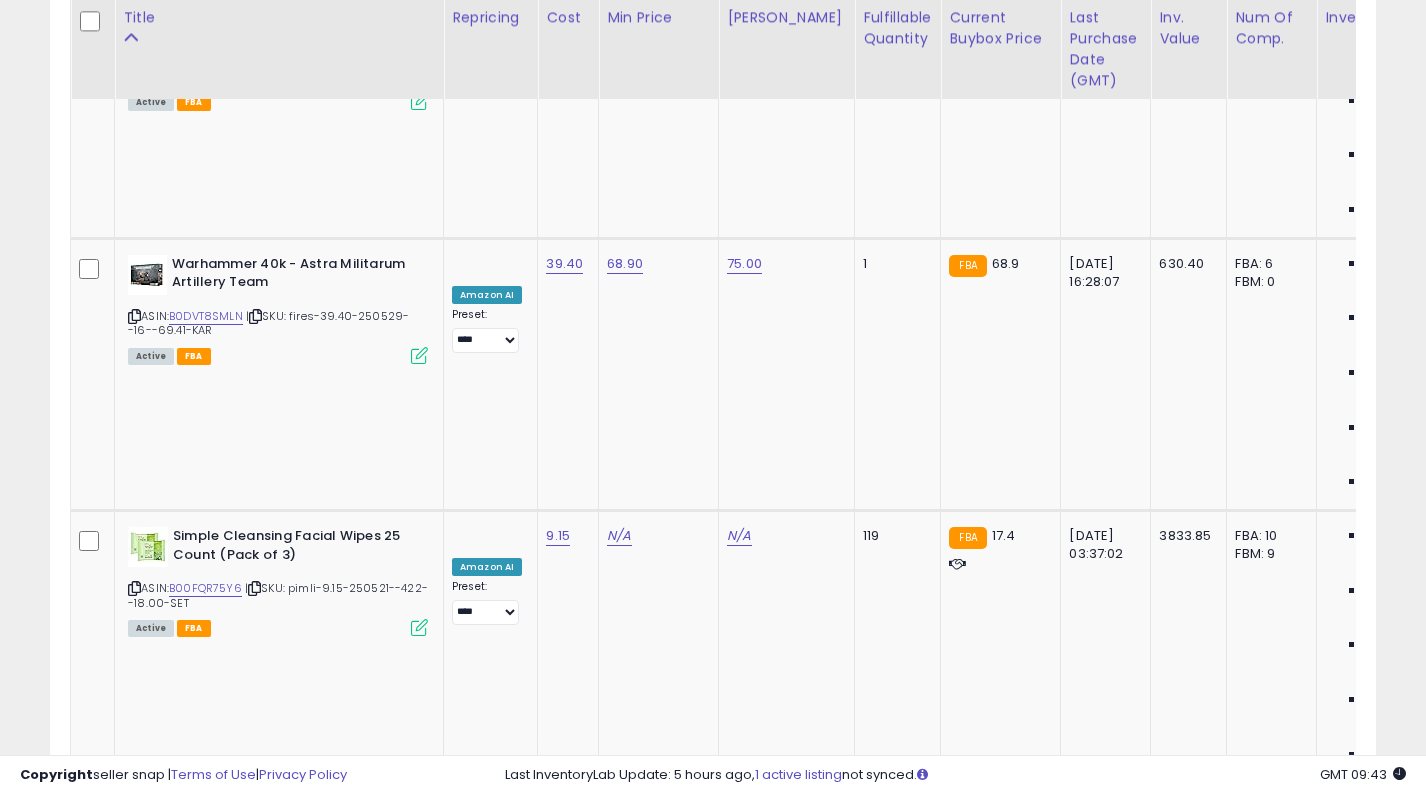 click on "N/A" at bounding box center [619, -826] 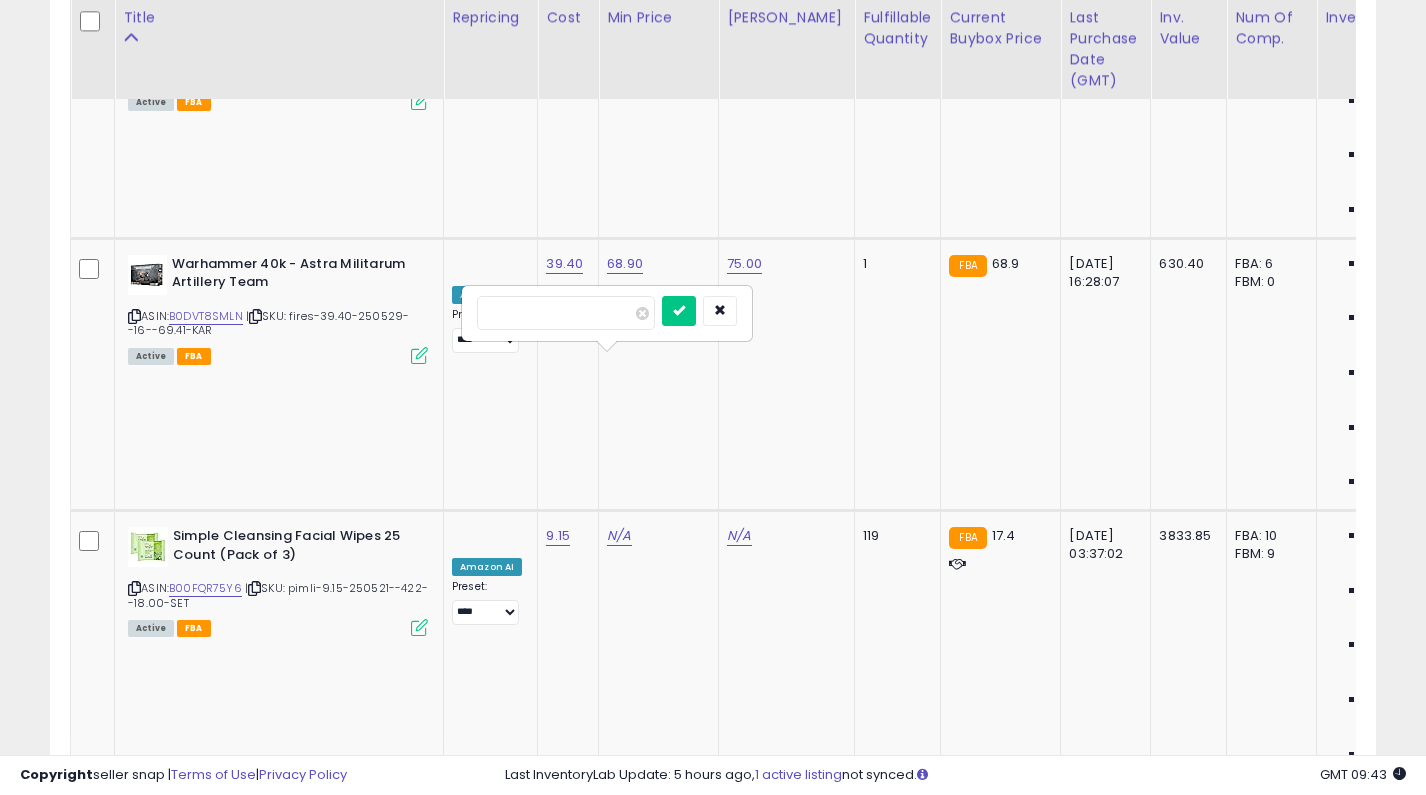 type on "**" 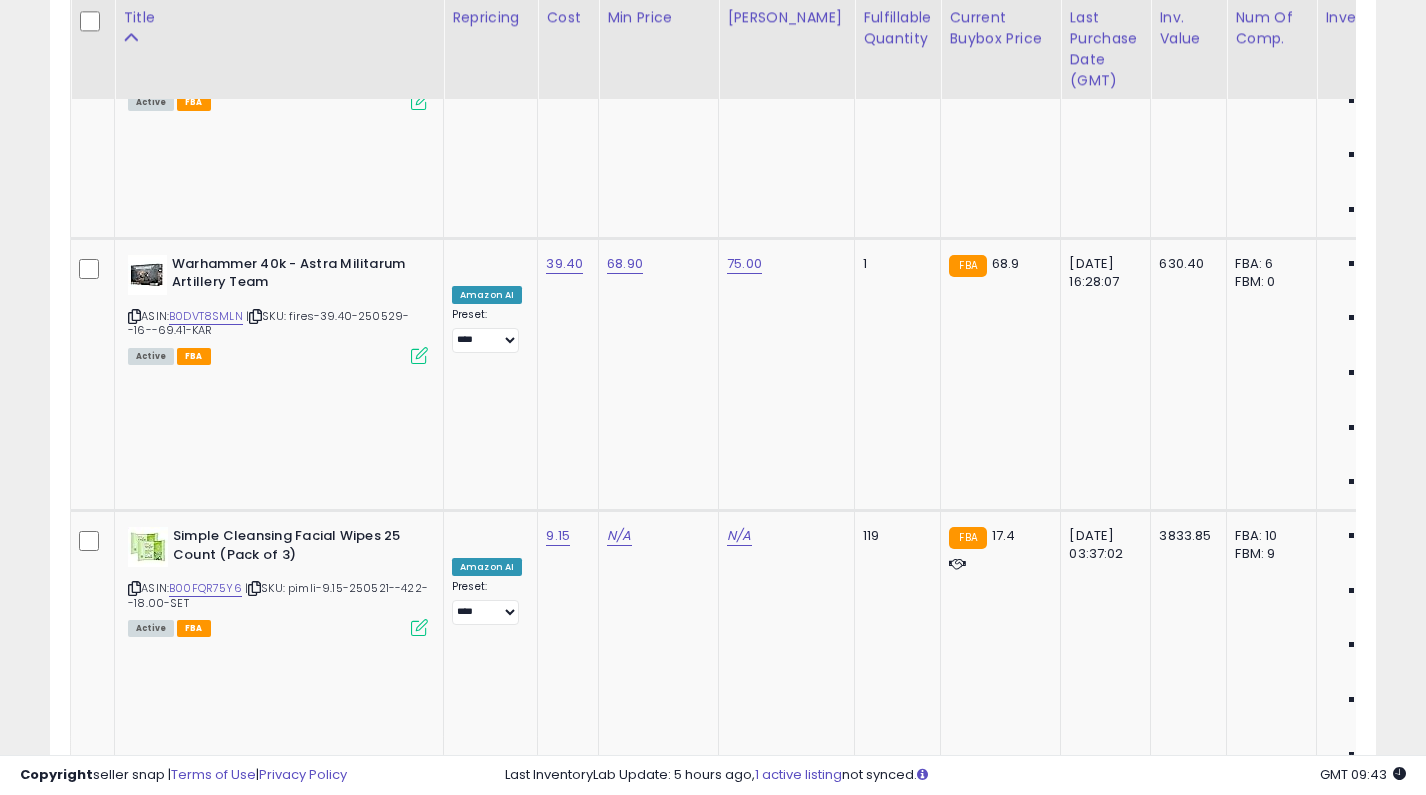 click on "N/A" at bounding box center (739, -826) 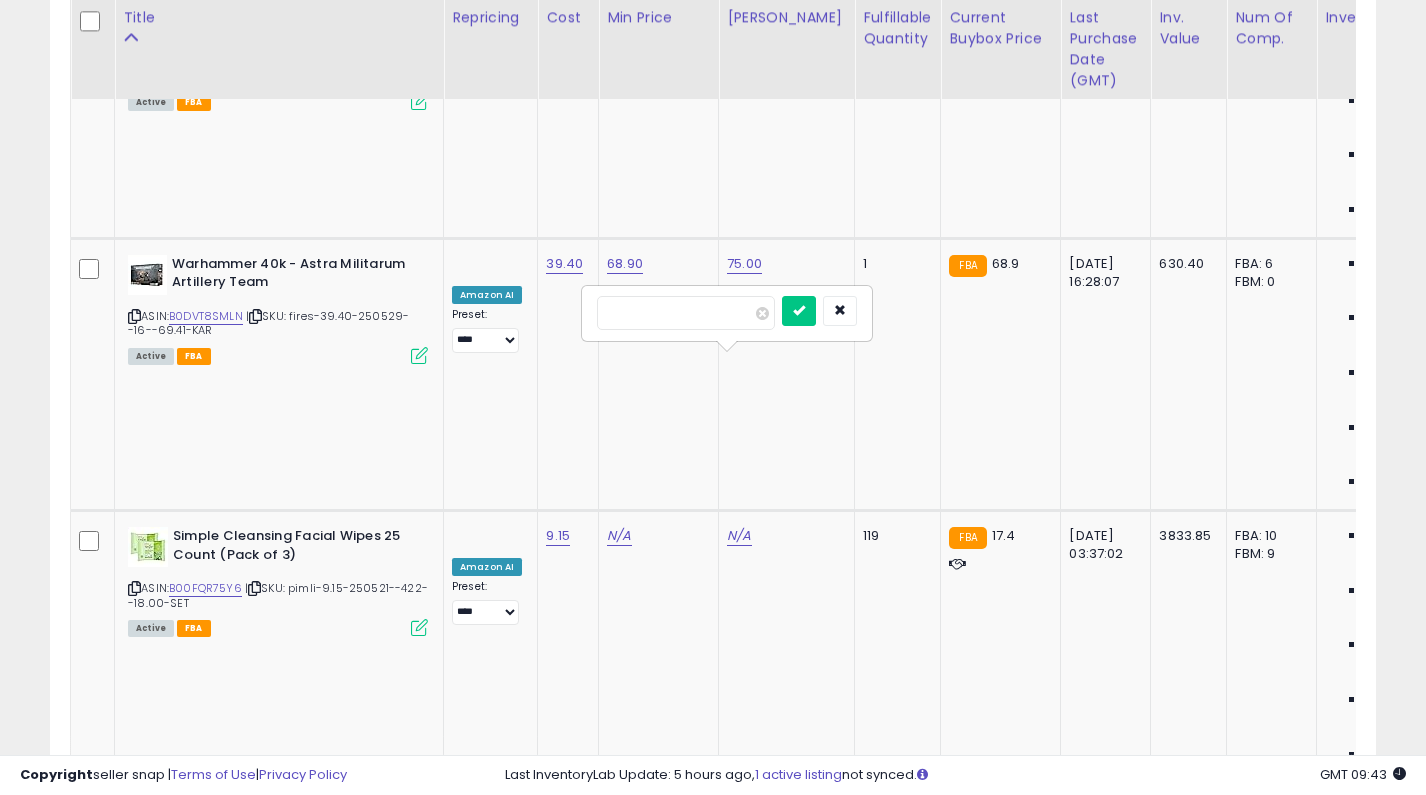 type on "**" 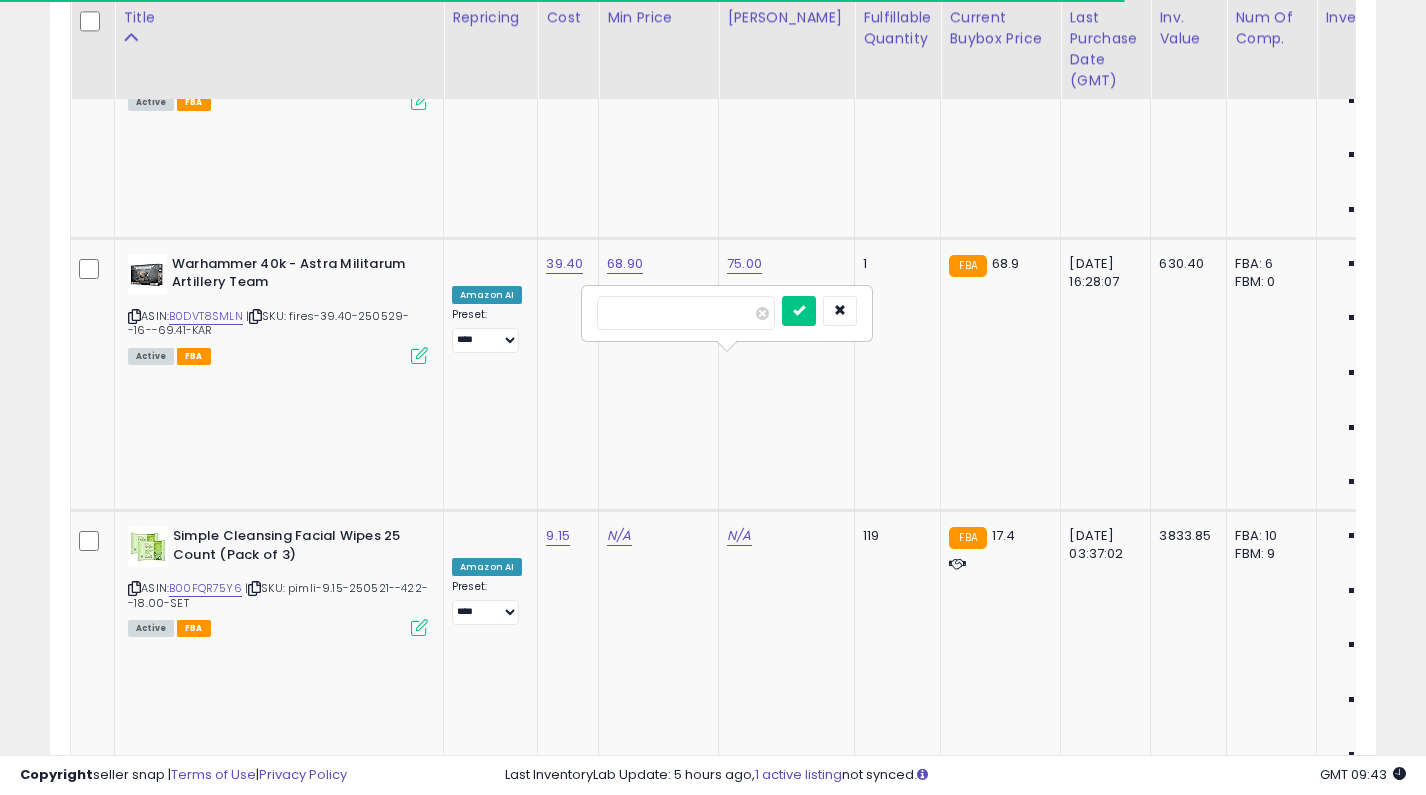 click at bounding box center (799, 311) 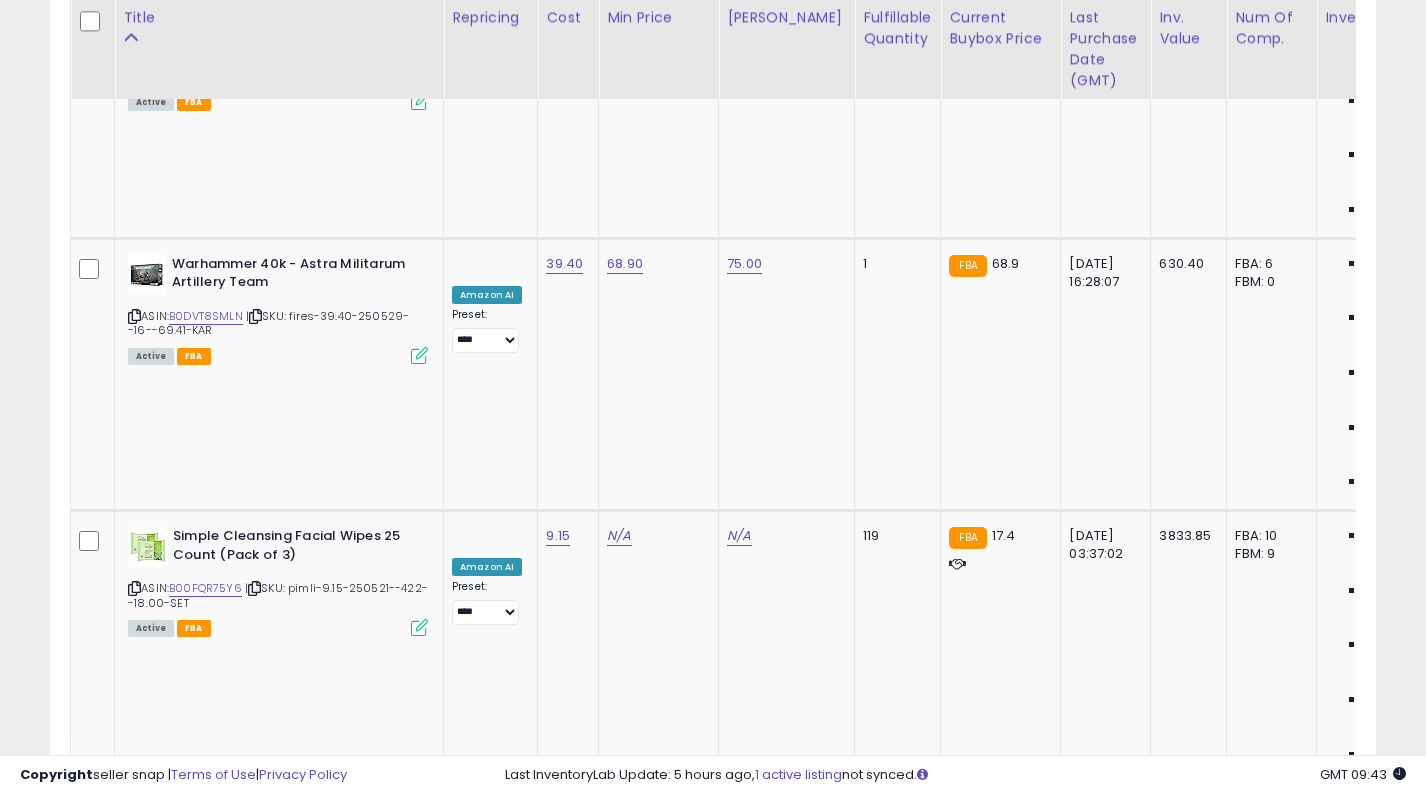 click on "OFF" at bounding box center (489, 1354) 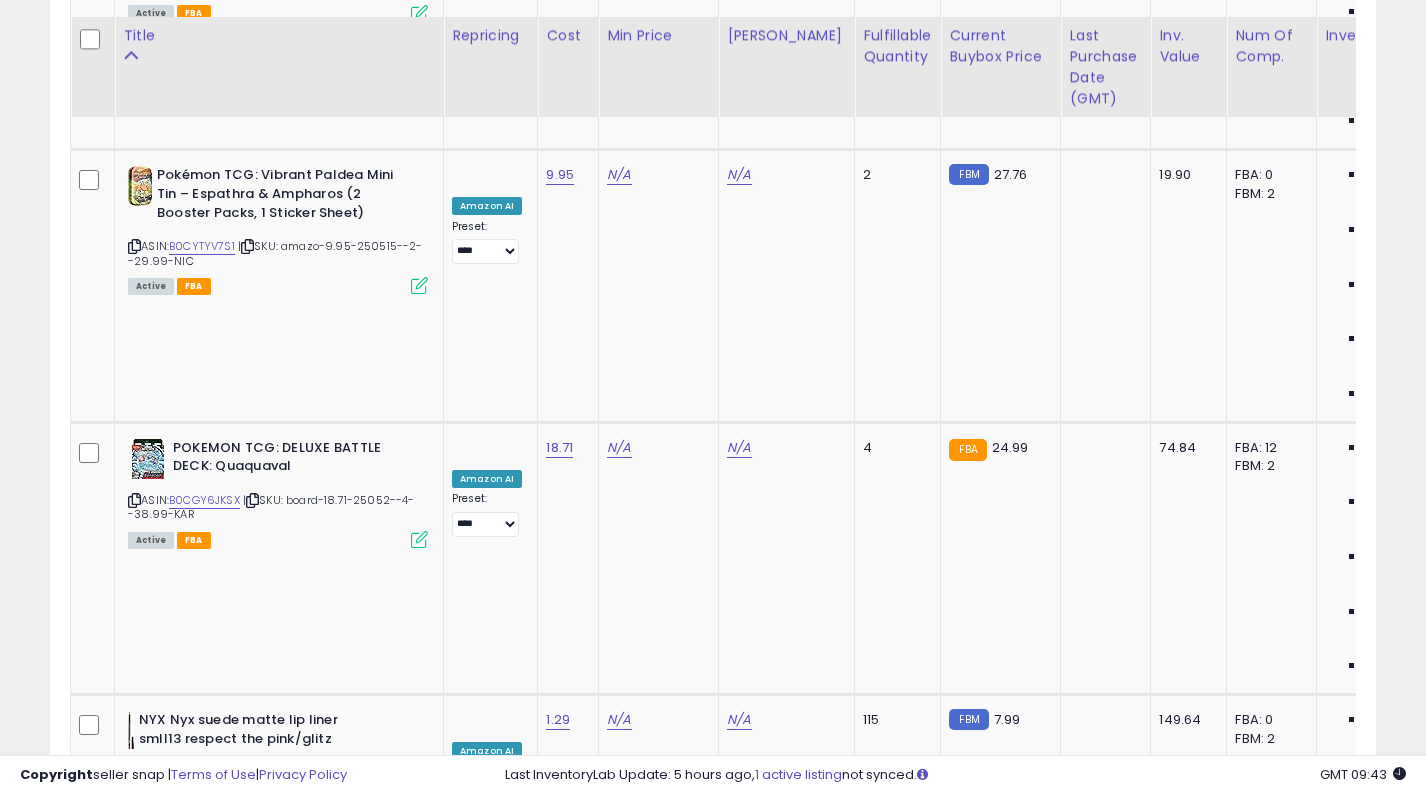 scroll, scrollTop: 3717, scrollLeft: 0, axis: vertical 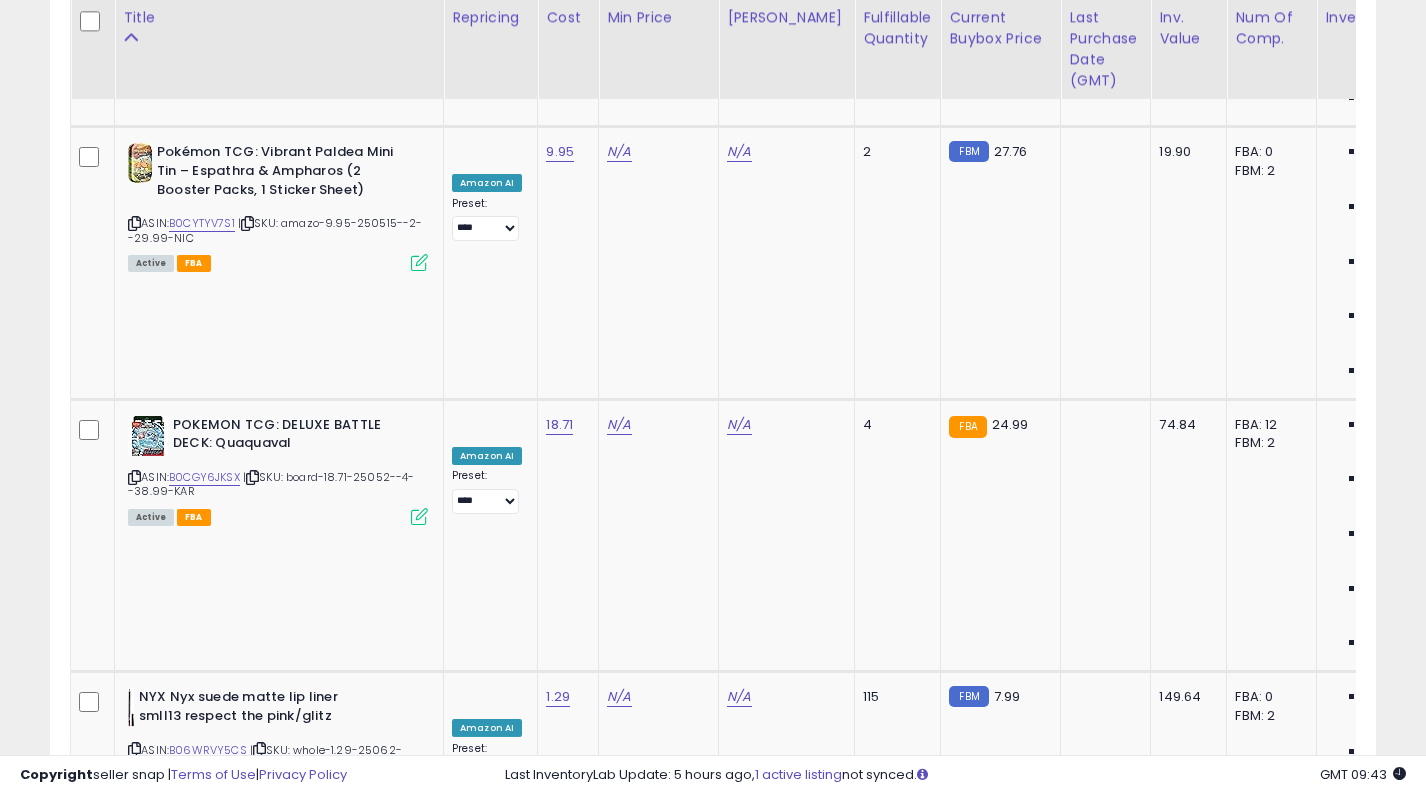 click on "N/A" at bounding box center (619, -2572) 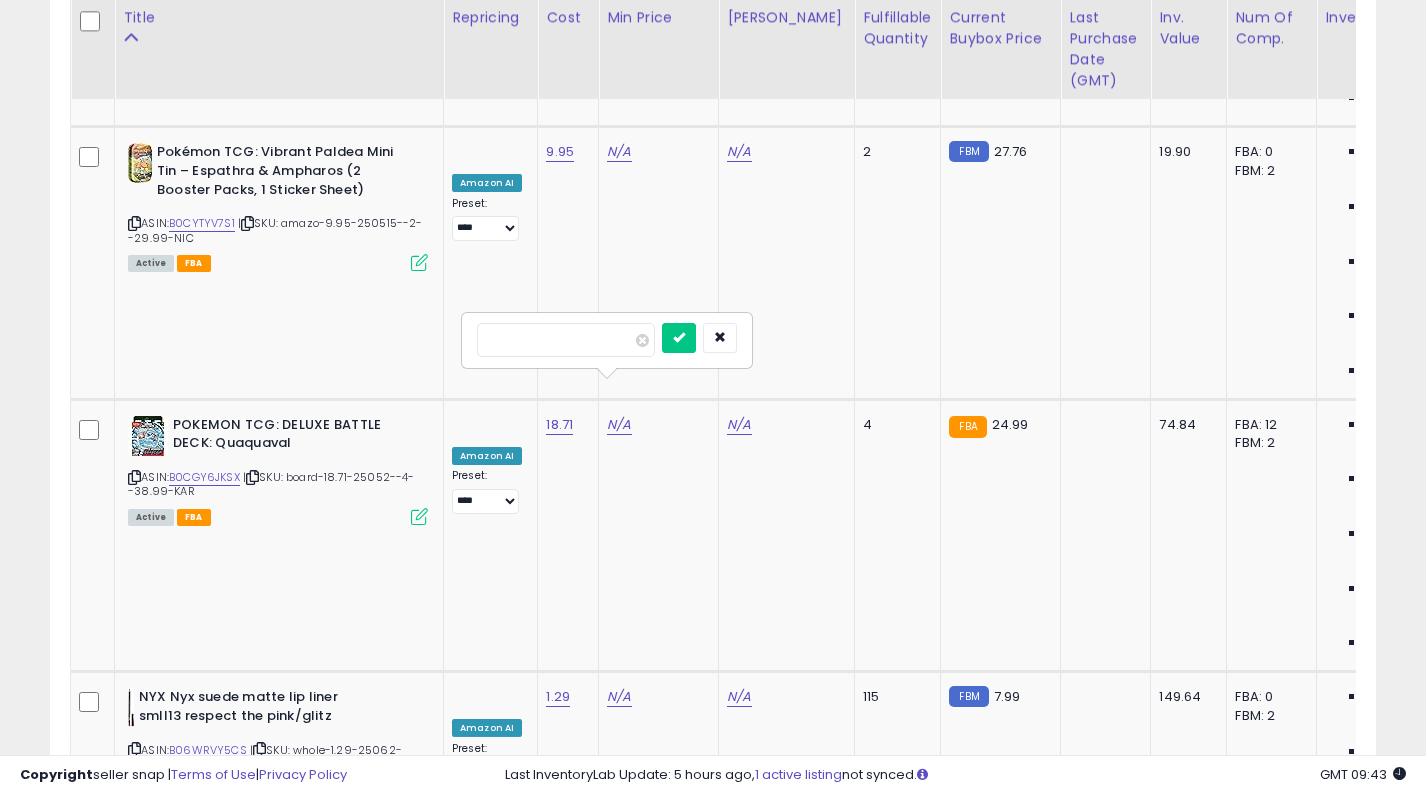 type on "**" 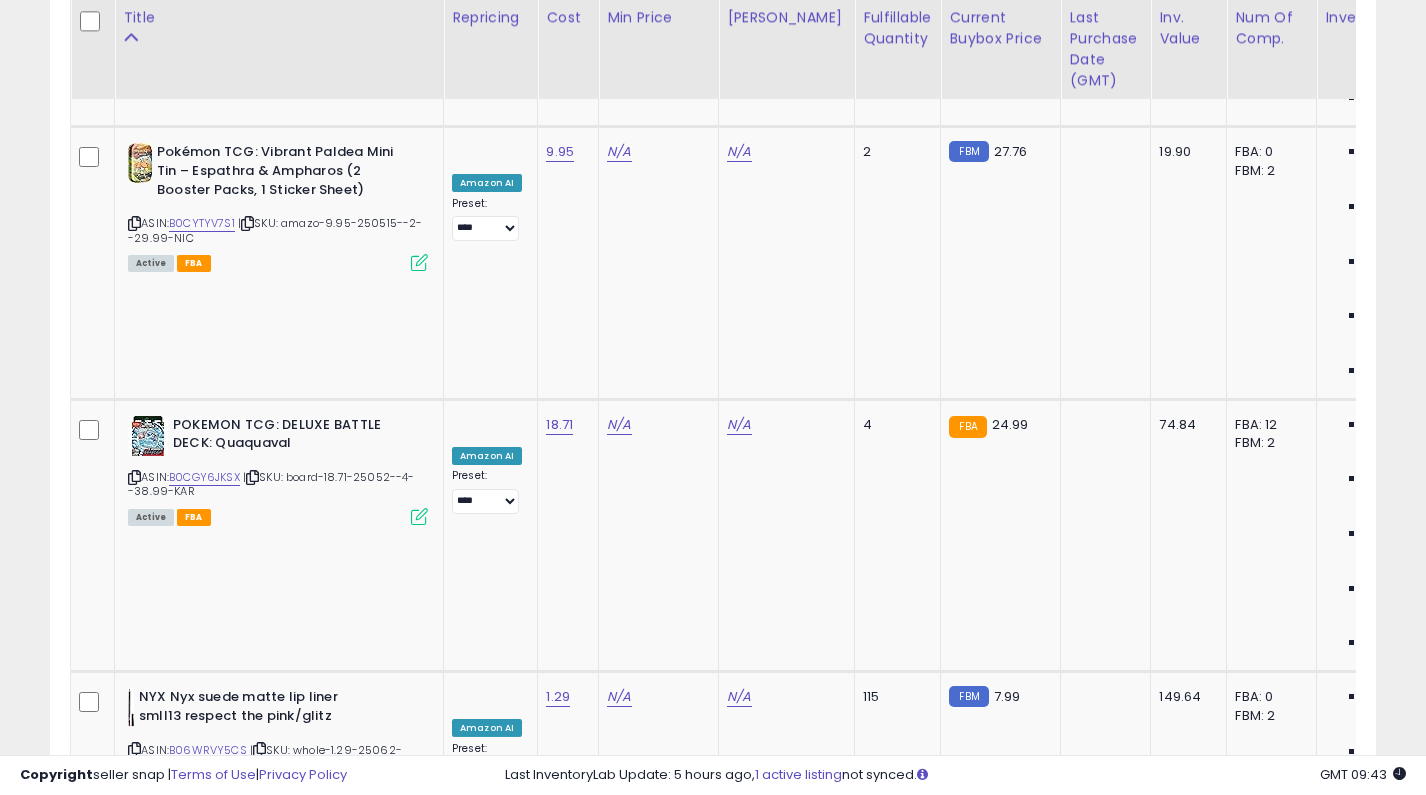 click on "N/A" at bounding box center (739, -2572) 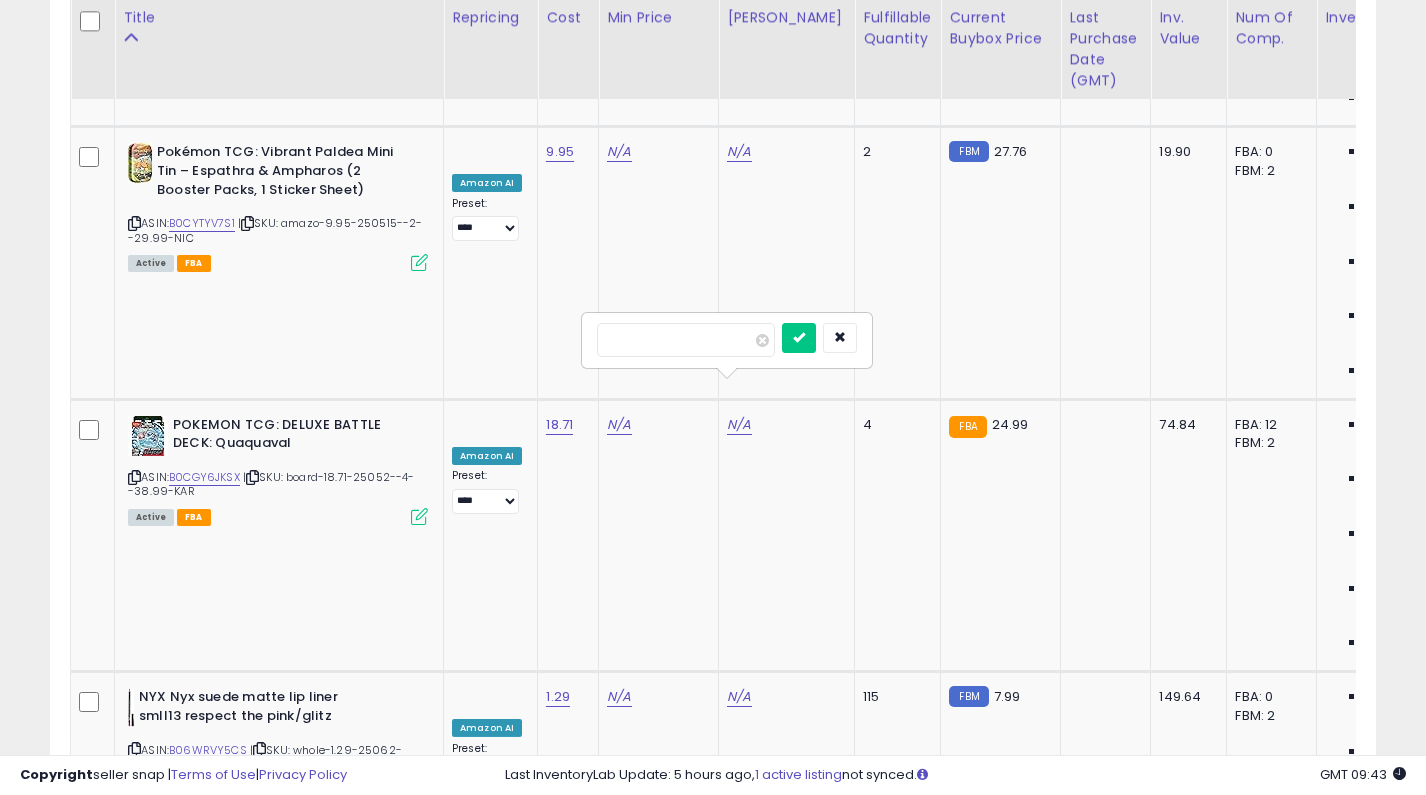 type on "**" 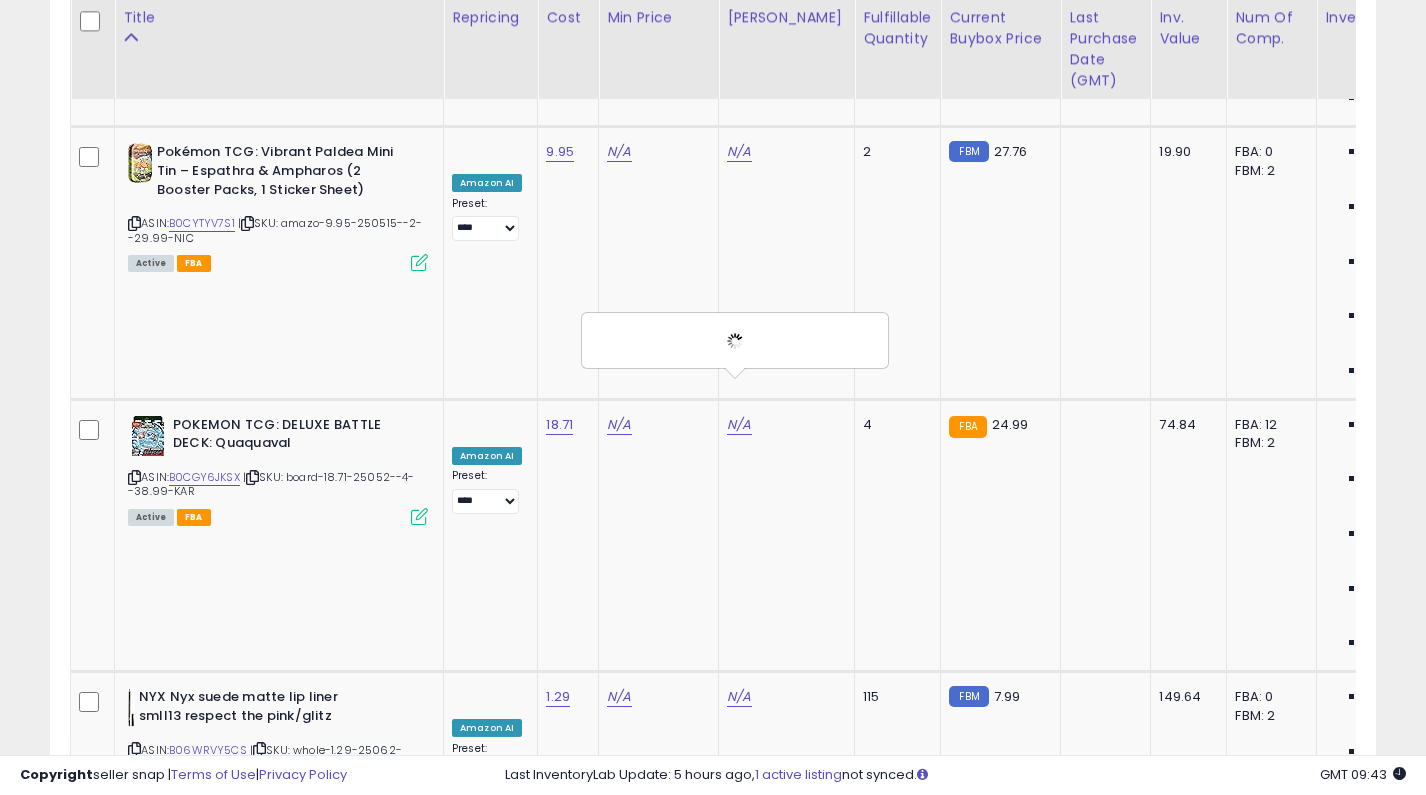 click on "85.00" at bounding box center [619, -2572] 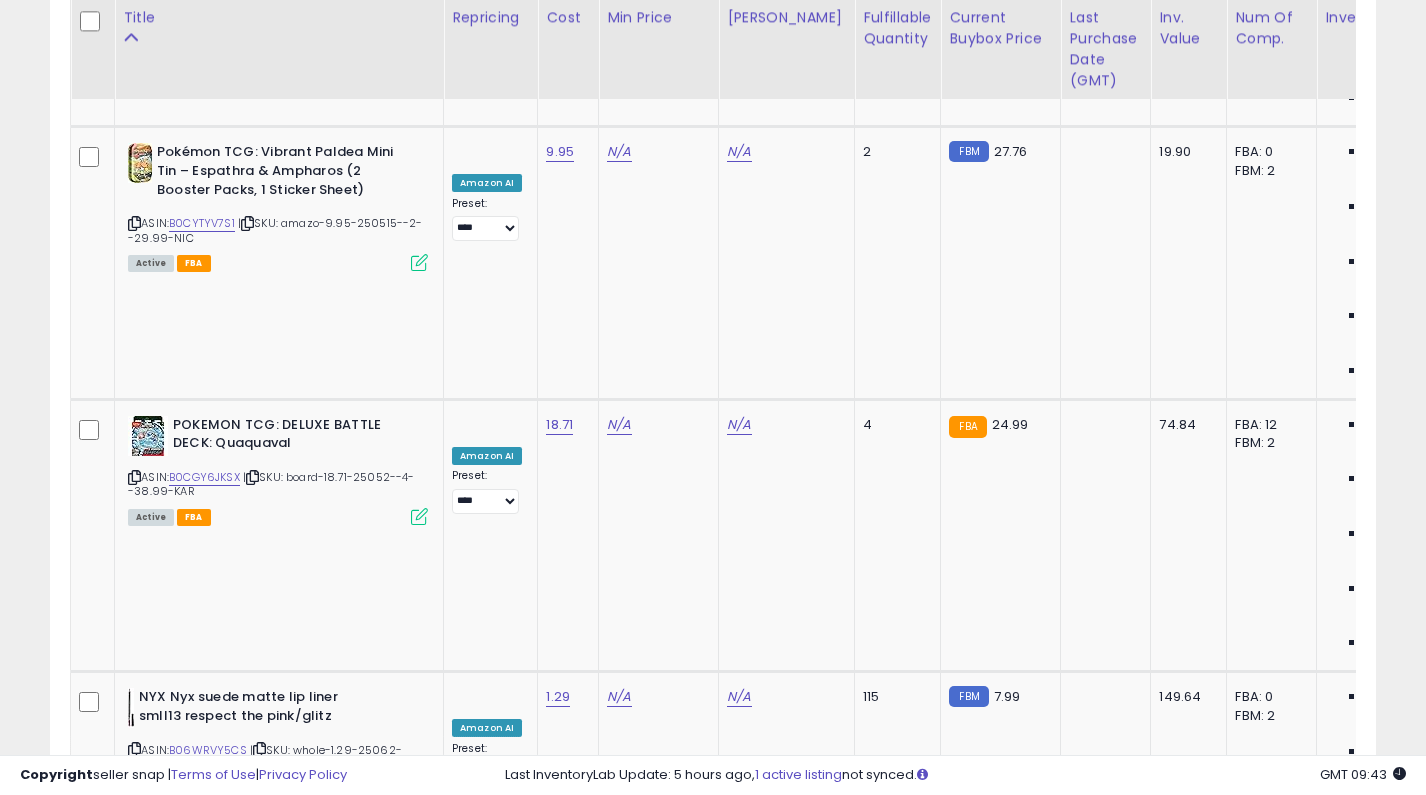 click on "85.00" at bounding box center [619, -2572] 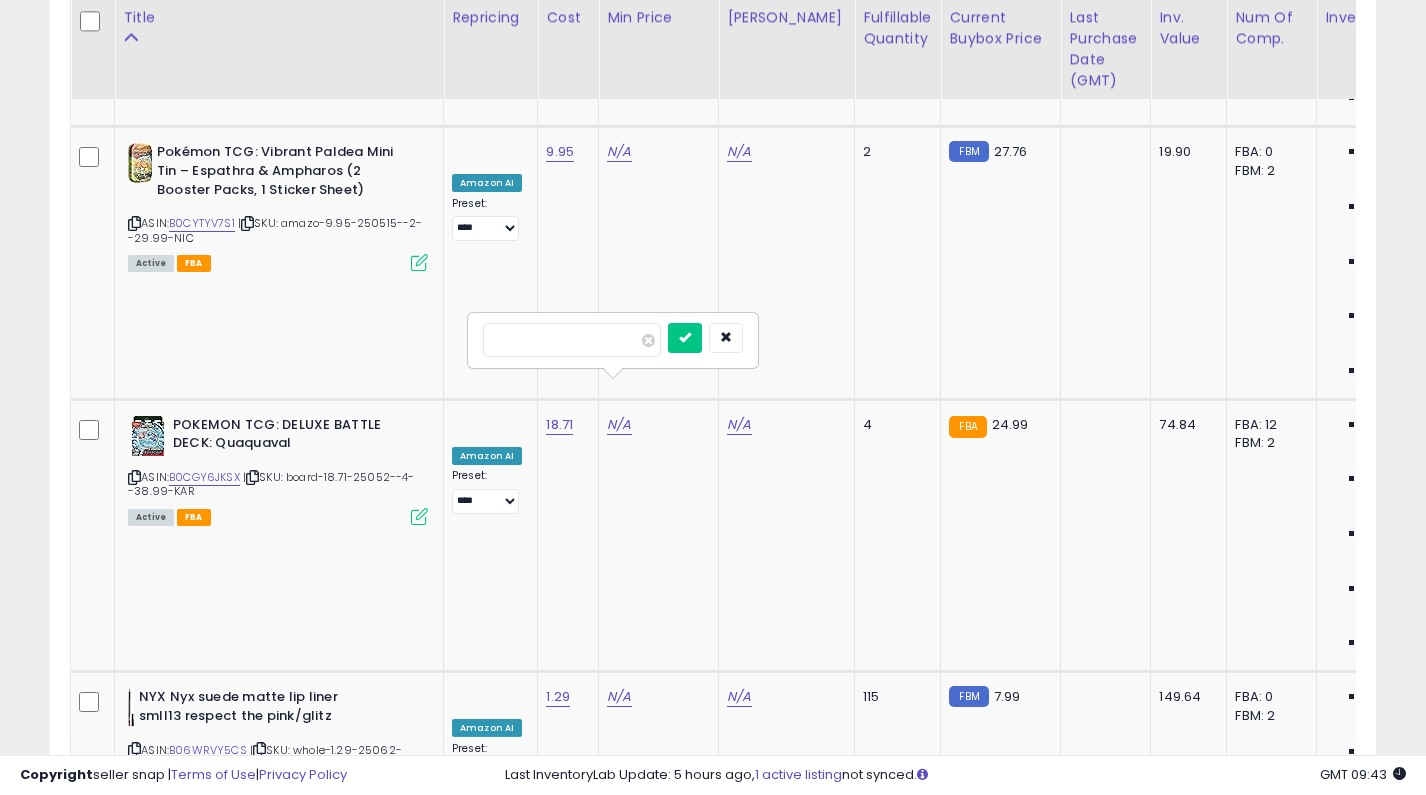 type on "**" 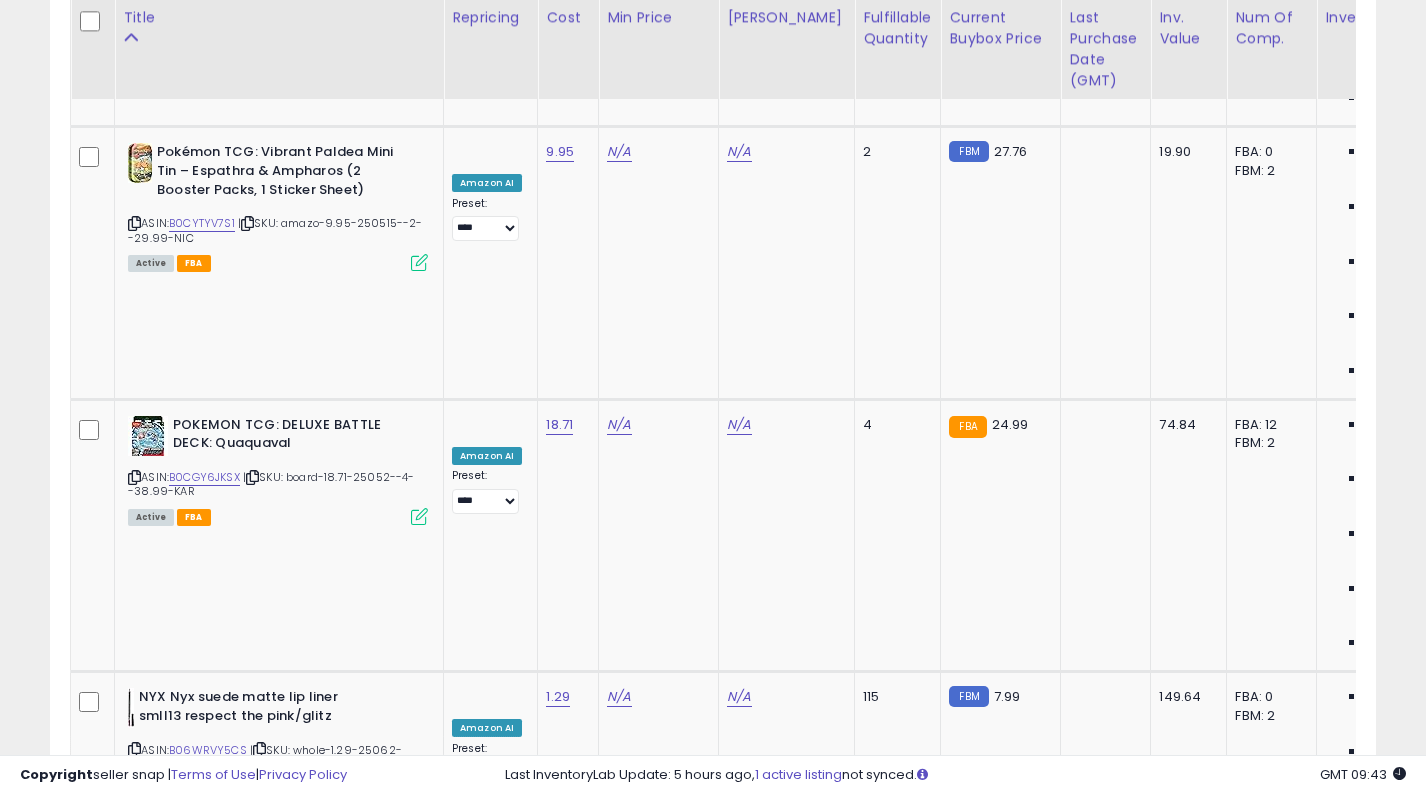 click on "OFF" at bounding box center [489, 2877] 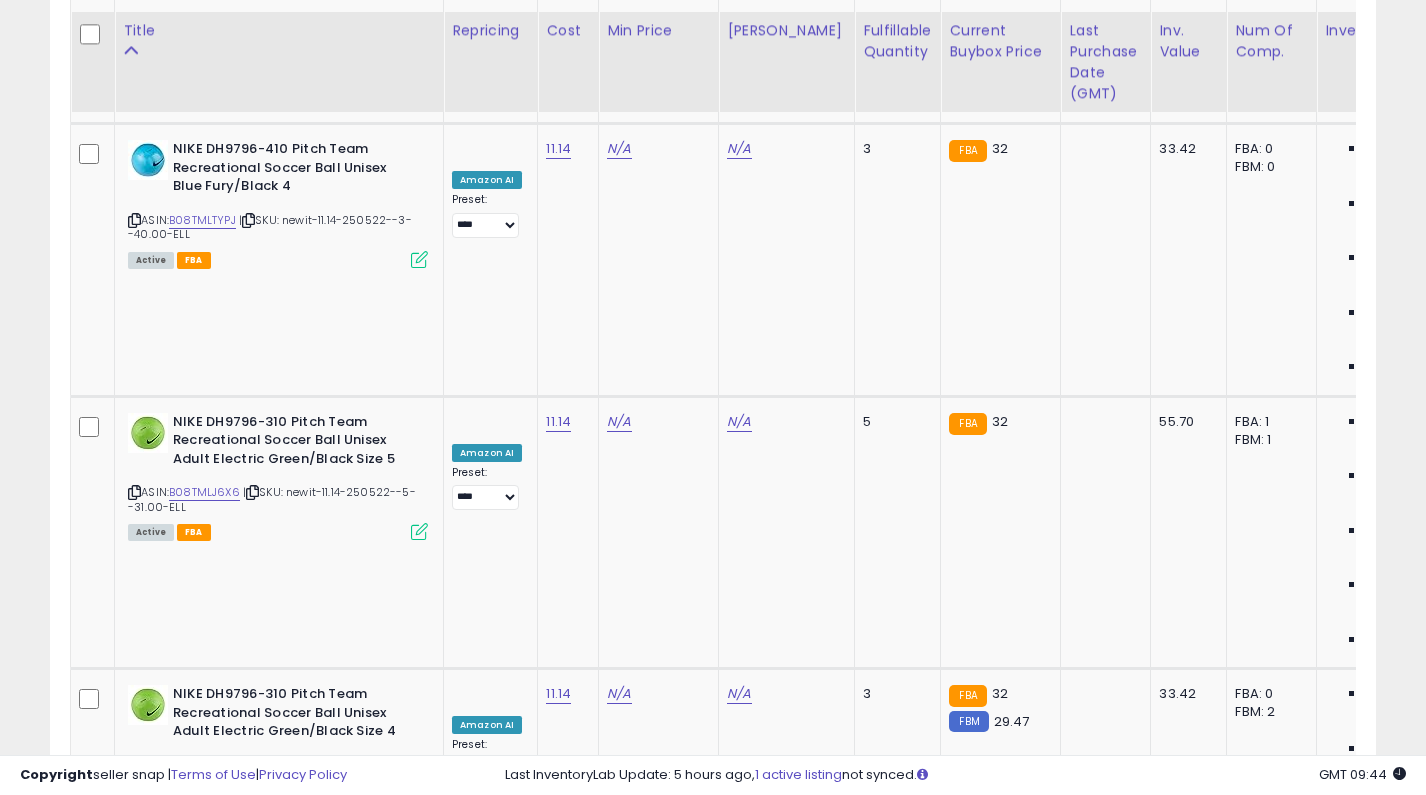 scroll, scrollTop: 4823, scrollLeft: 0, axis: vertical 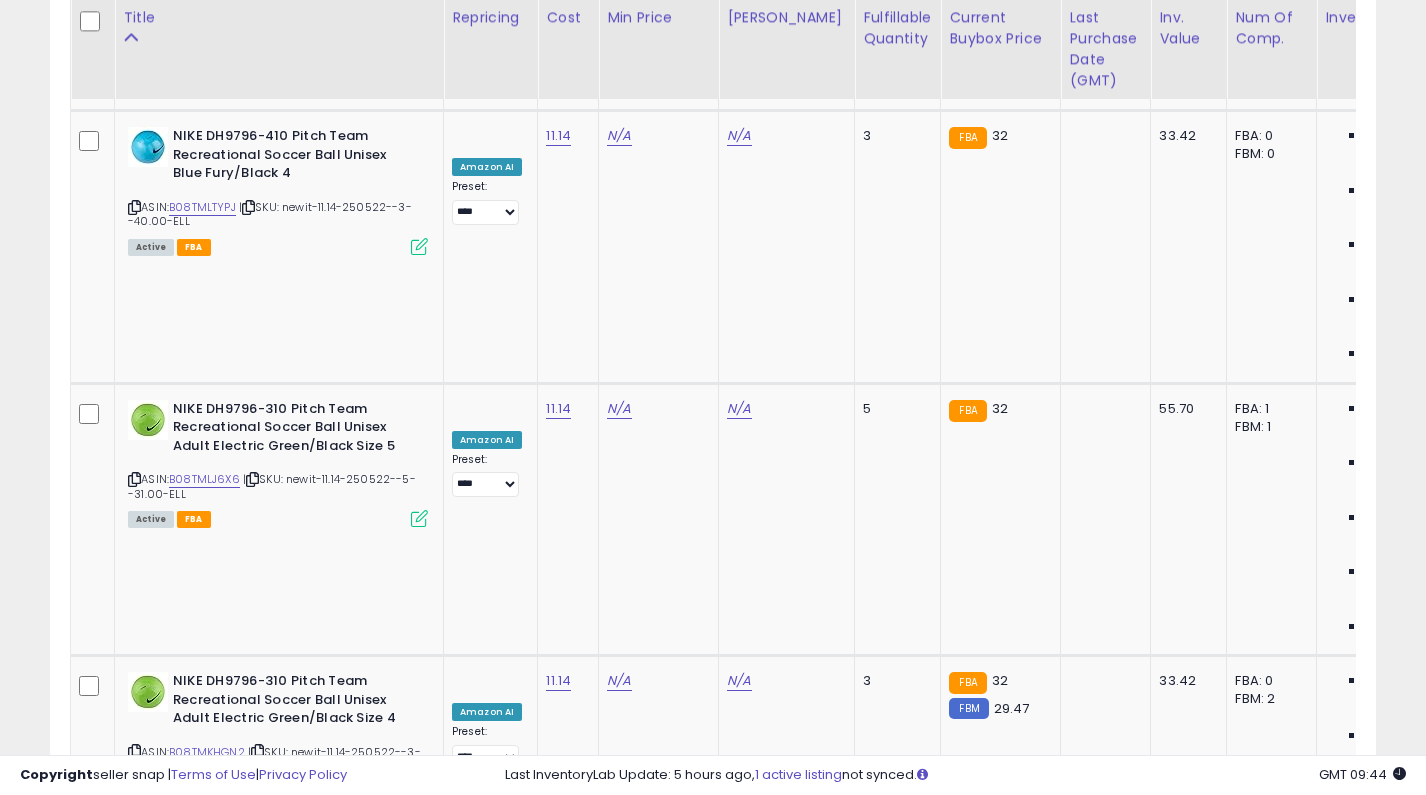 click on "B00KIYEGQM" at bounding box center [205, 3458] 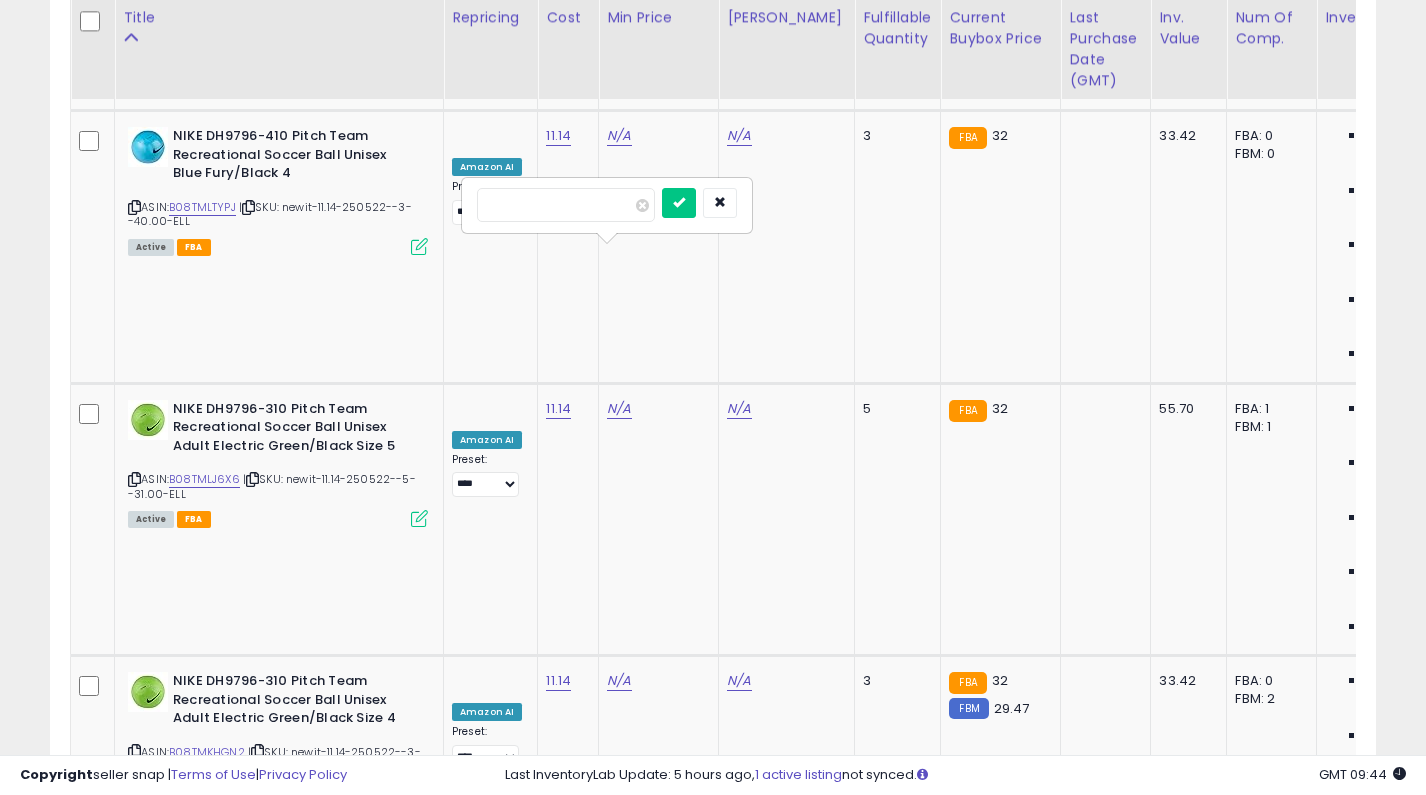 type on "****" 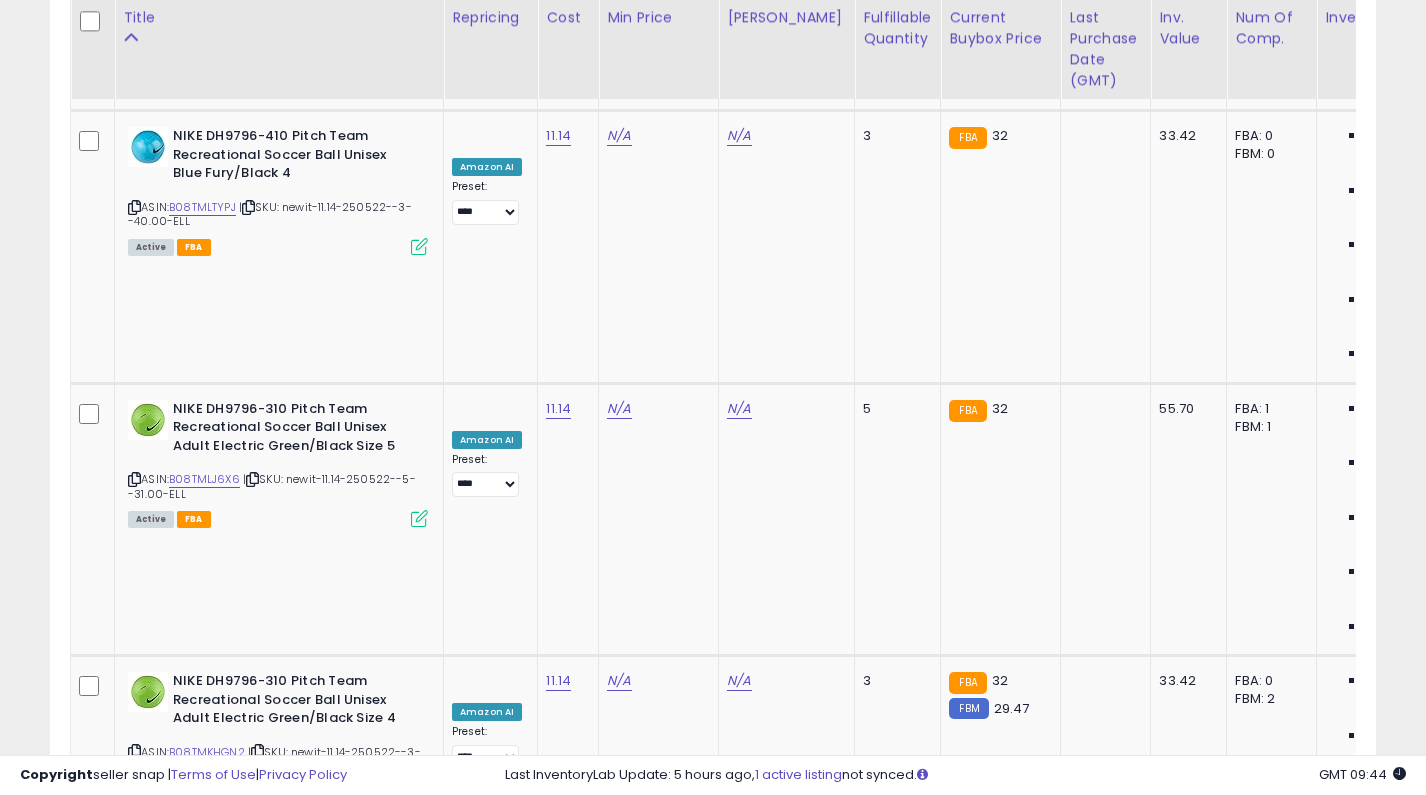 click on "N/A" at bounding box center (783, 3405) 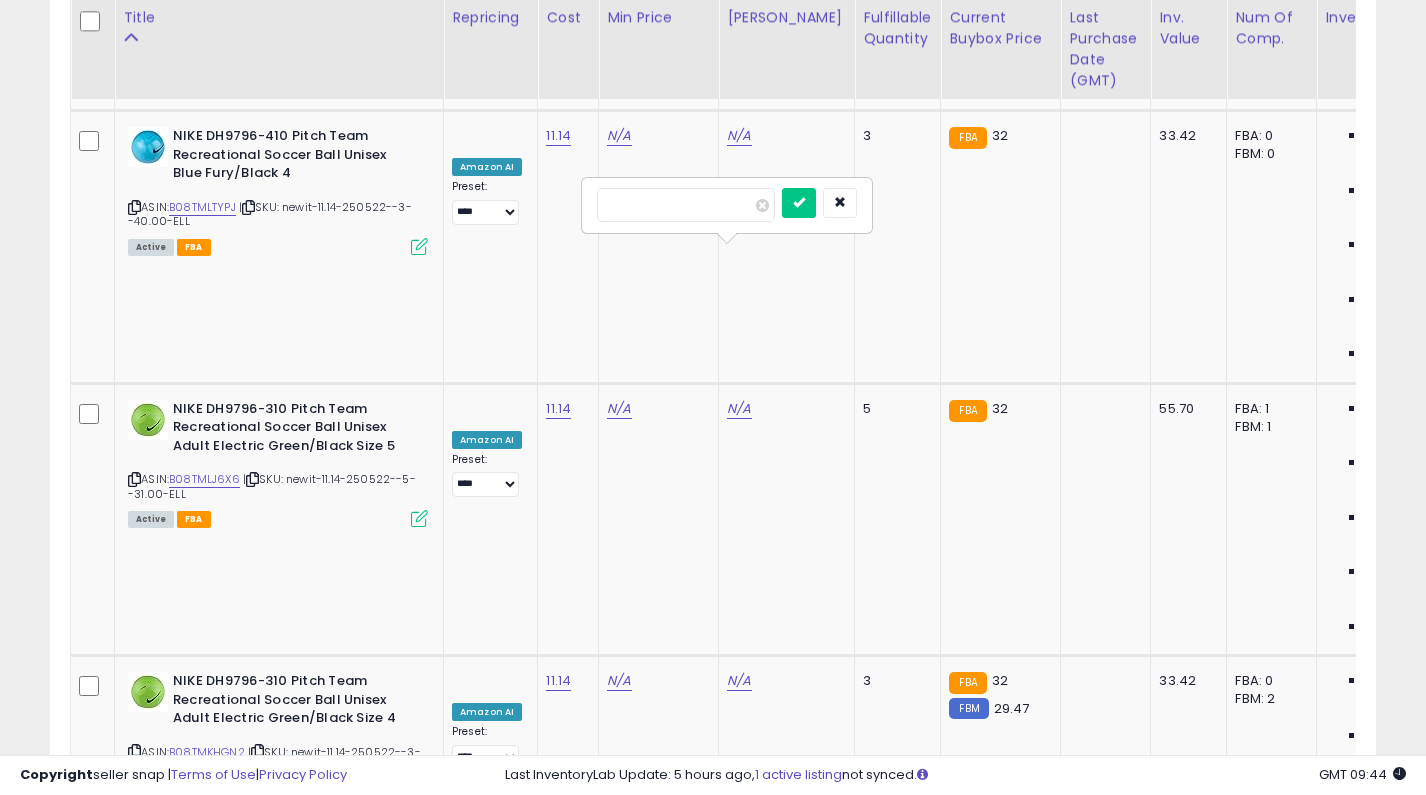 type on "*****" 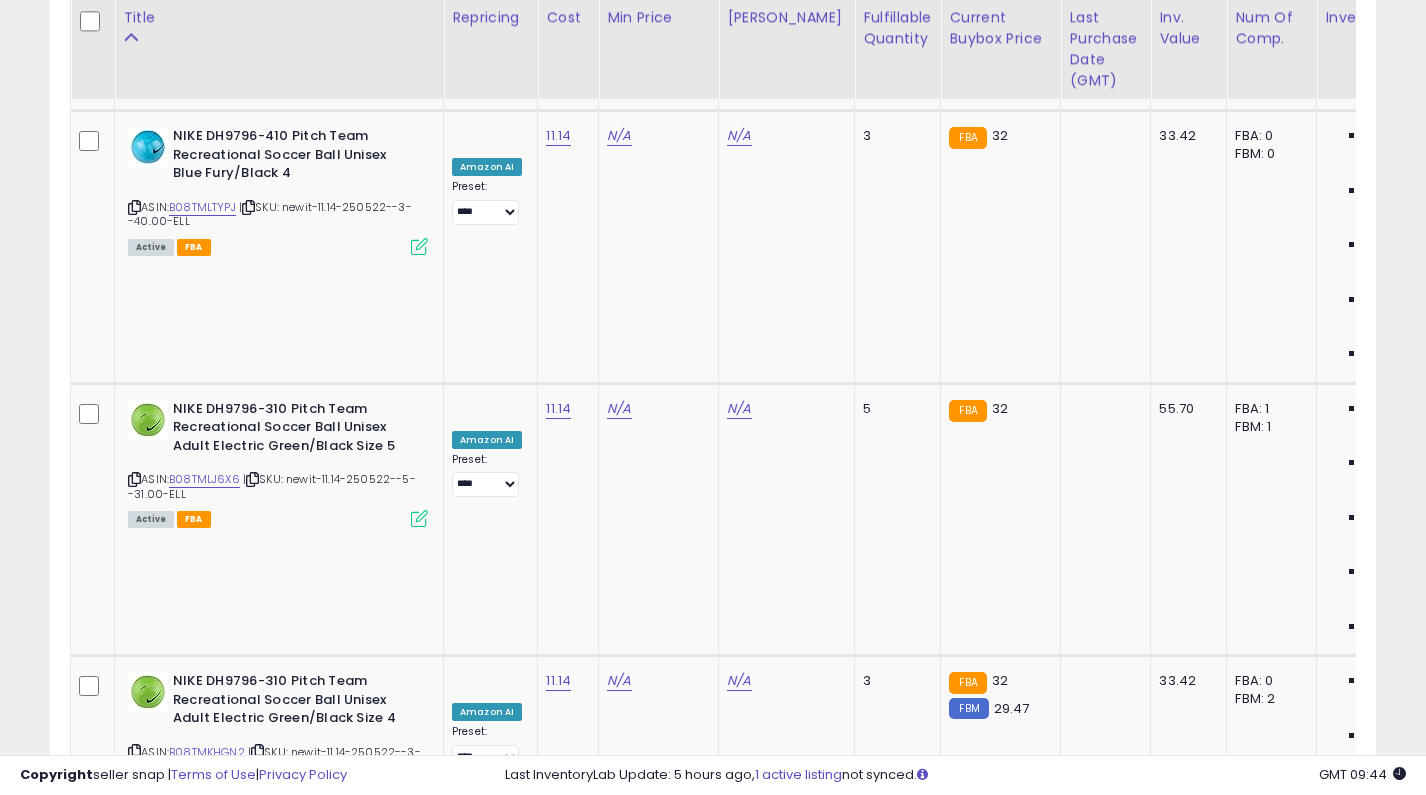 click on "OFF" at bounding box center [489, 3406] 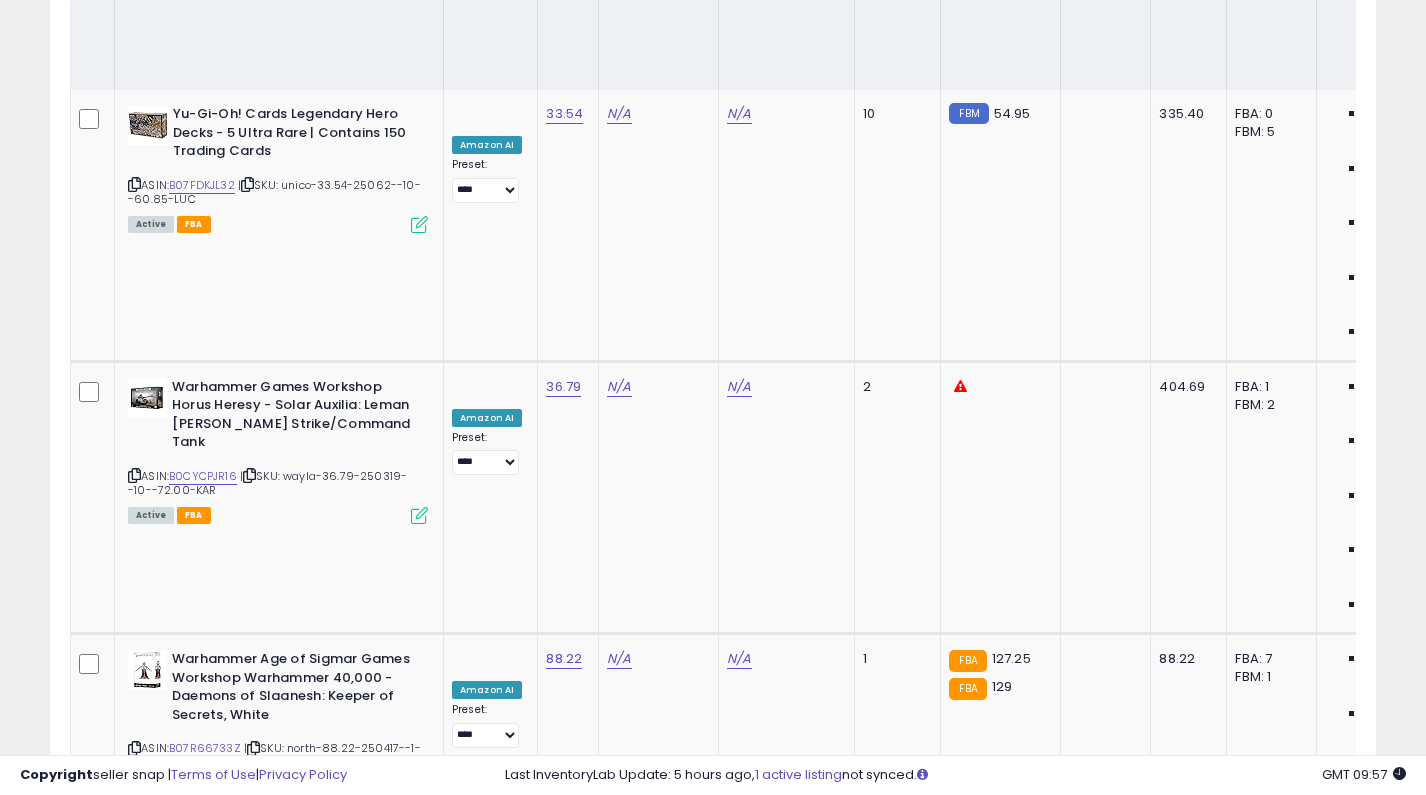 scroll, scrollTop: 0, scrollLeft: 0, axis: both 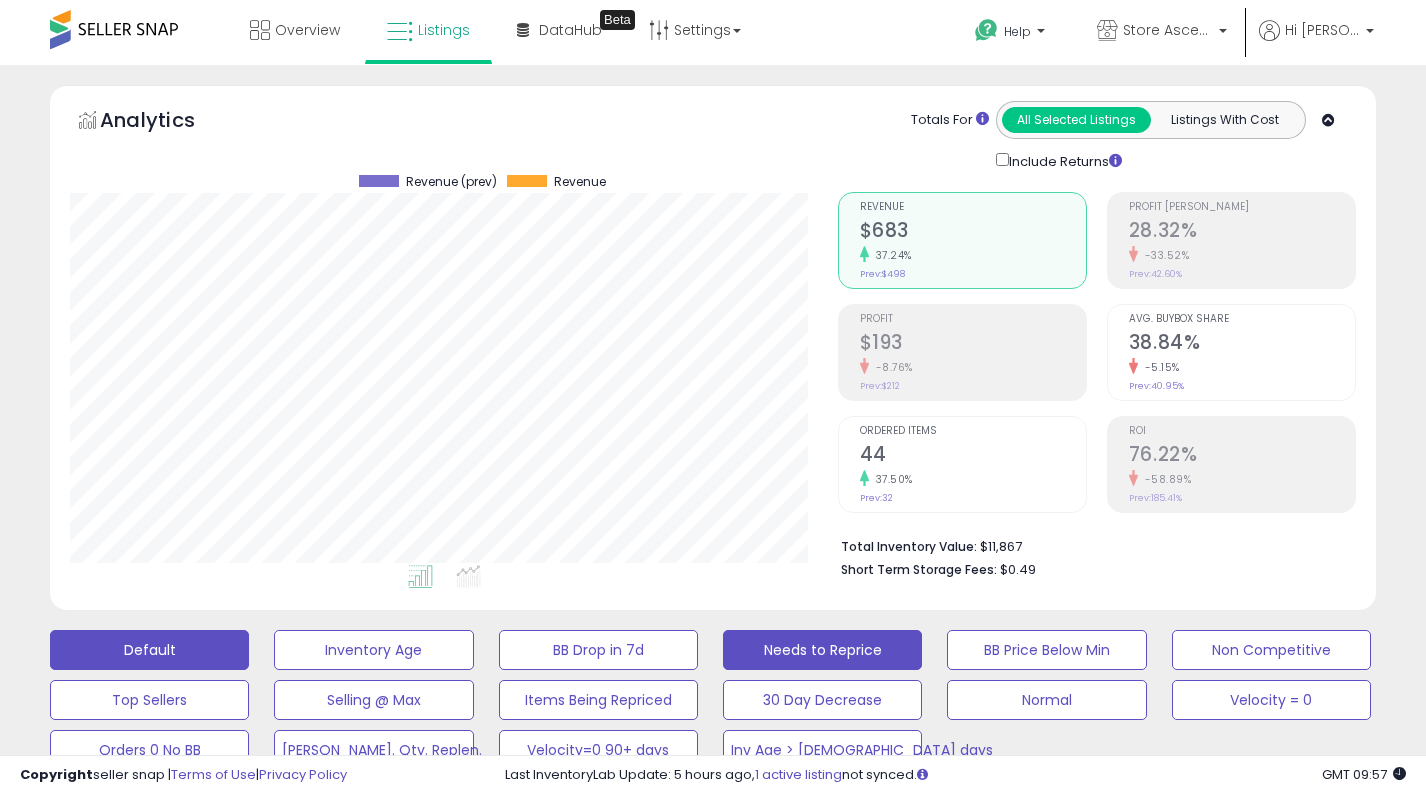 click on "Default" at bounding box center (149, 650) 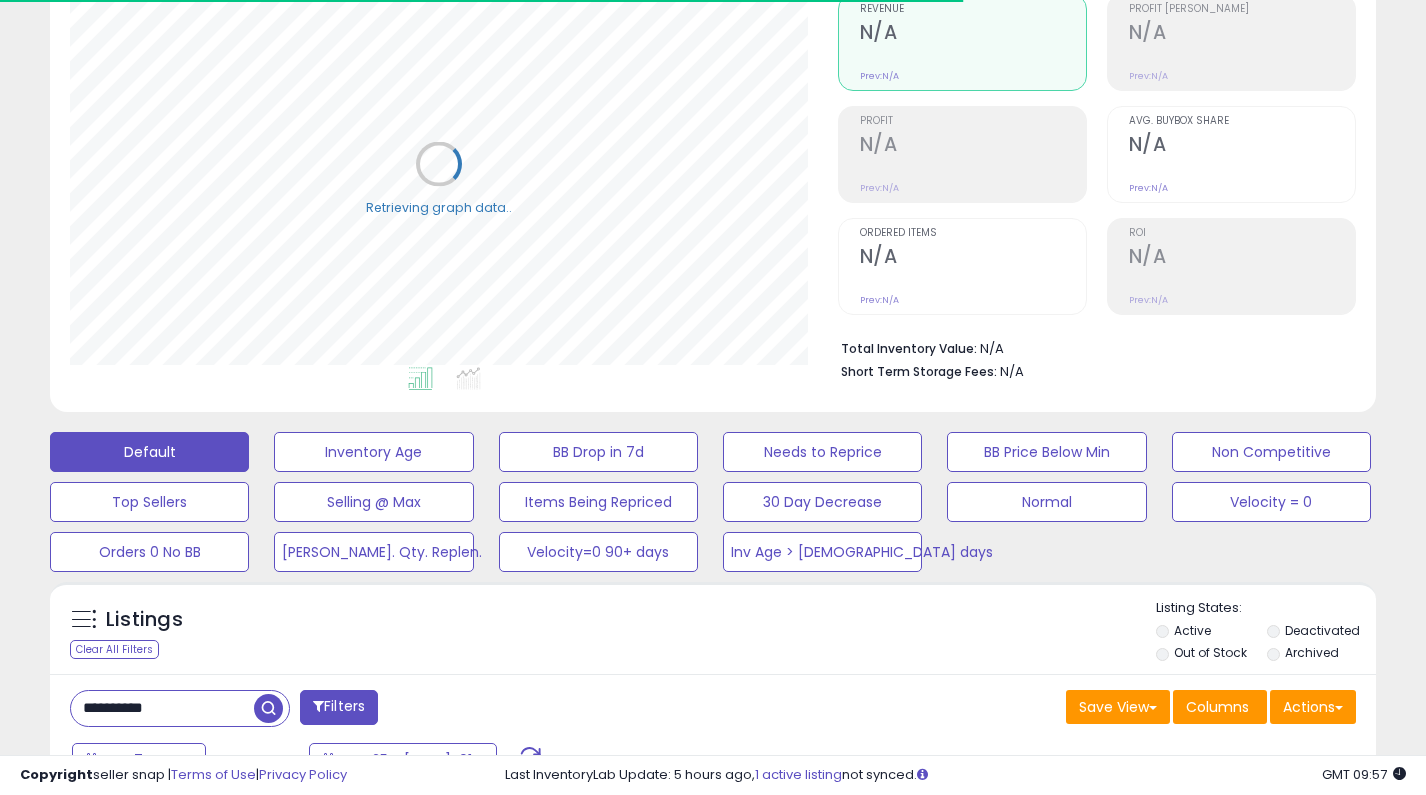 scroll, scrollTop: 481, scrollLeft: 0, axis: vertical 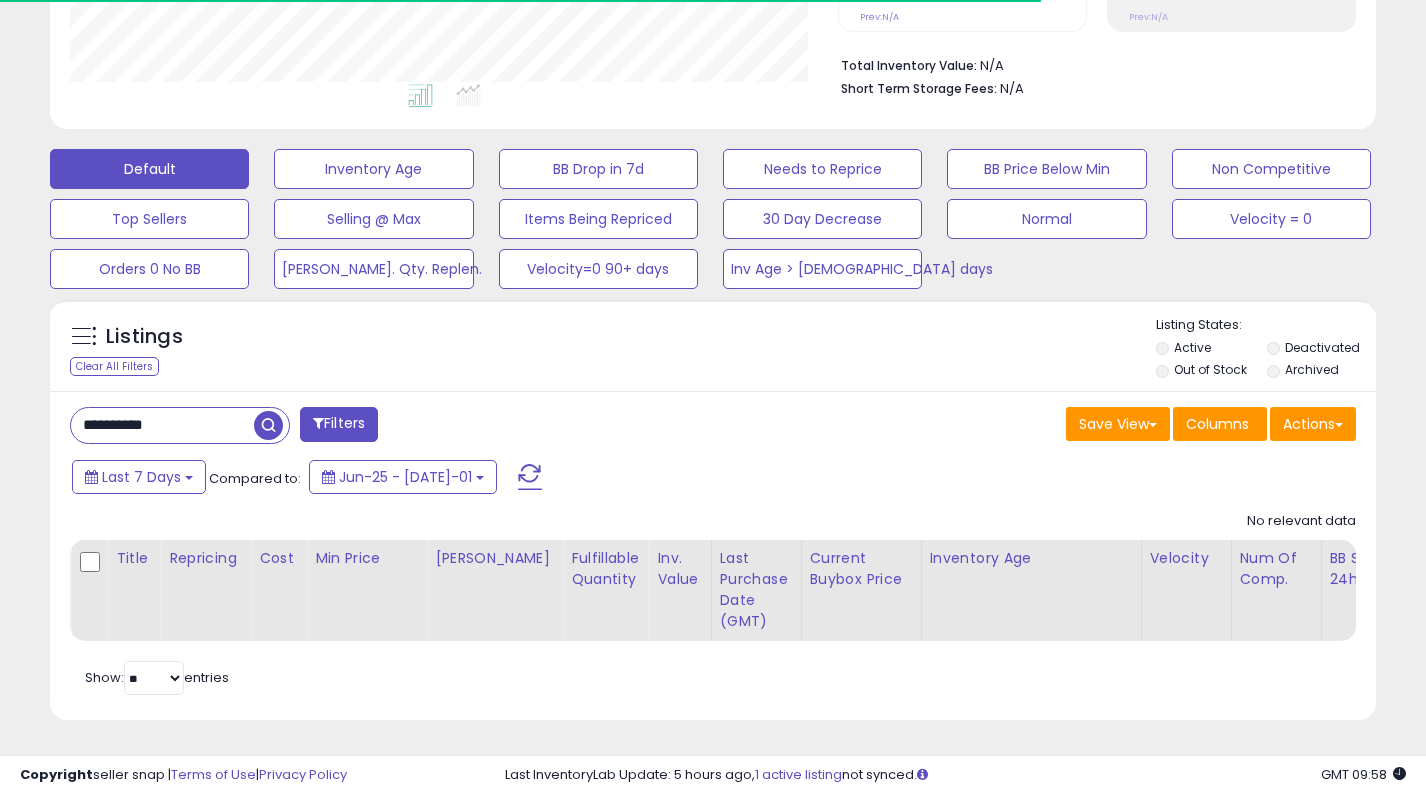 click on "**********" at bounding box center [162, 425] 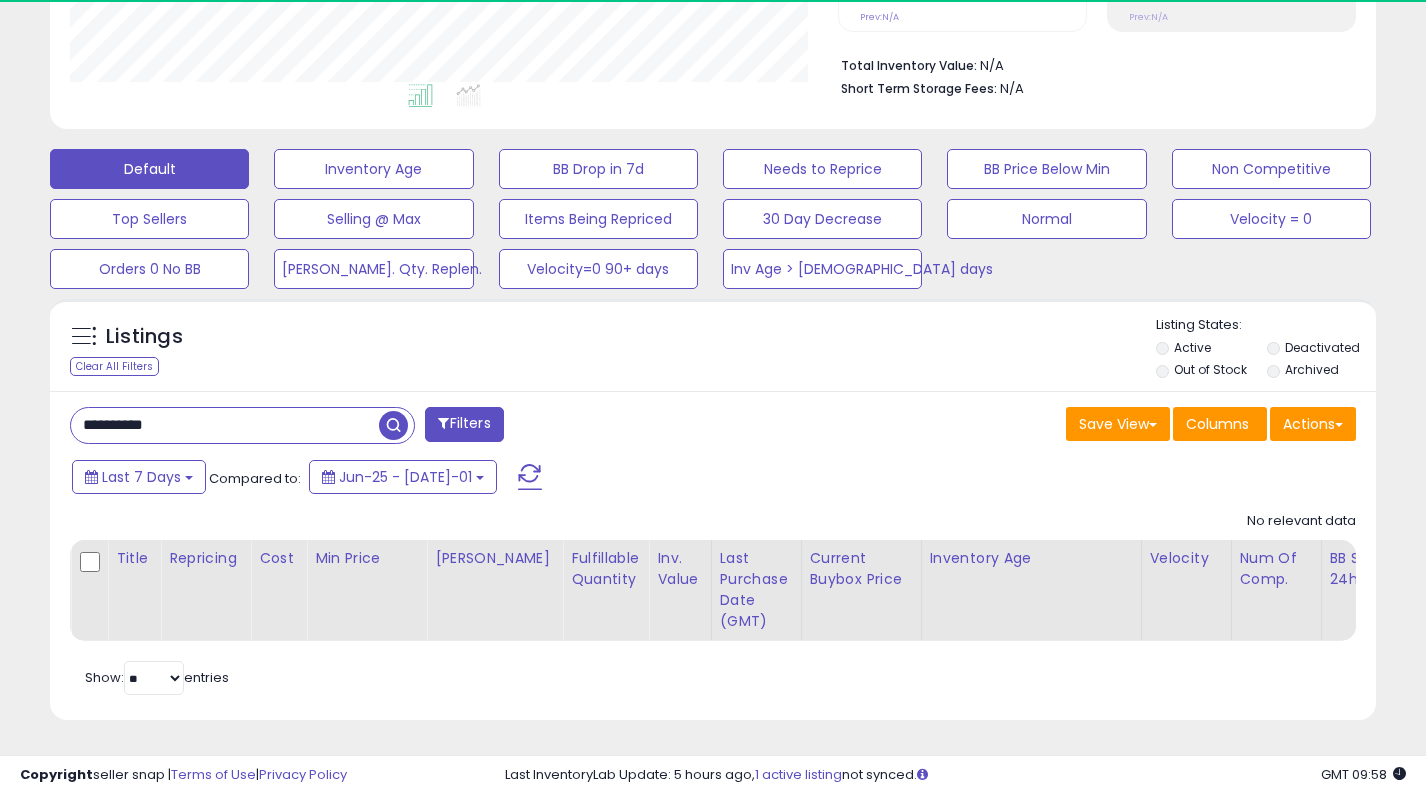 scroll, scrollTop: 999590, scrollLeft: 999232, axis: both 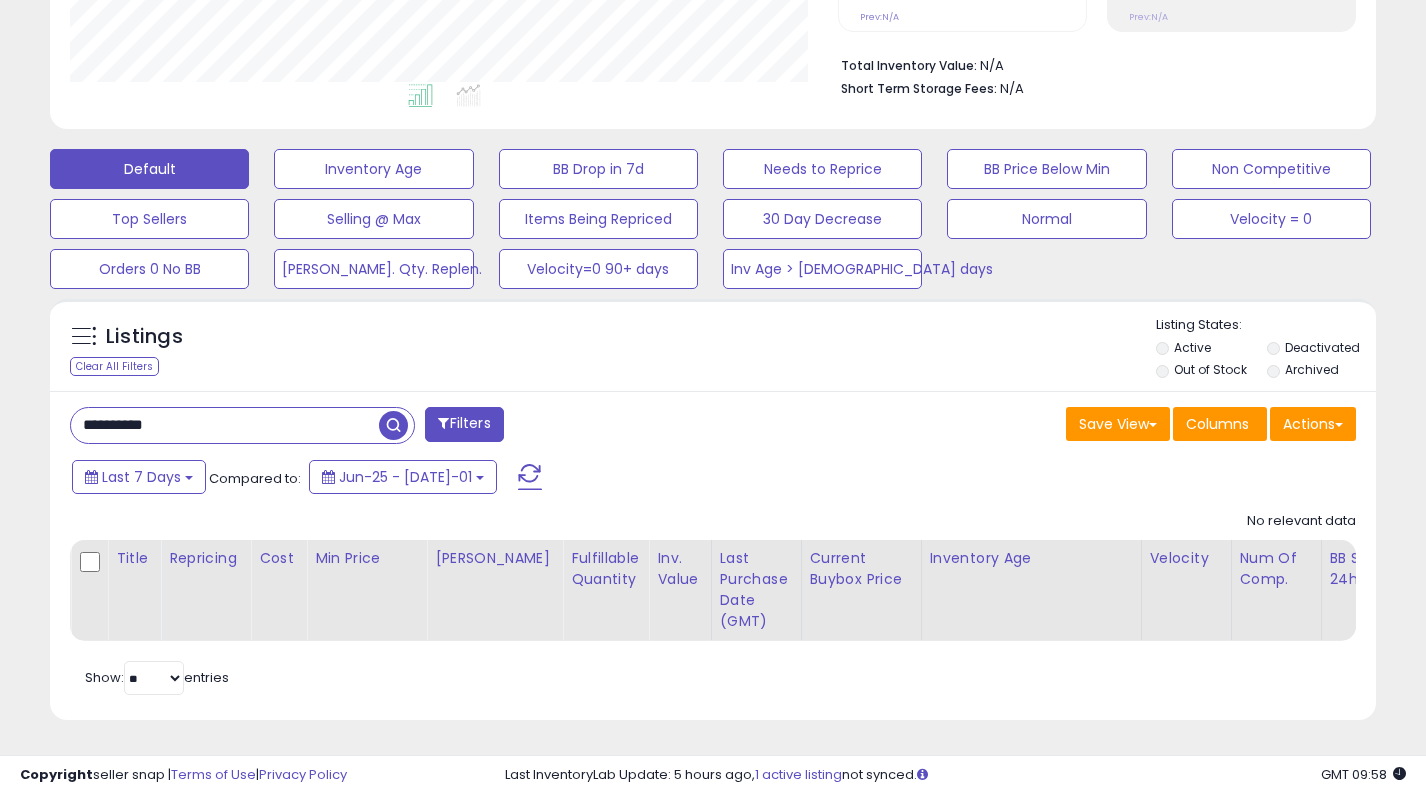 paste 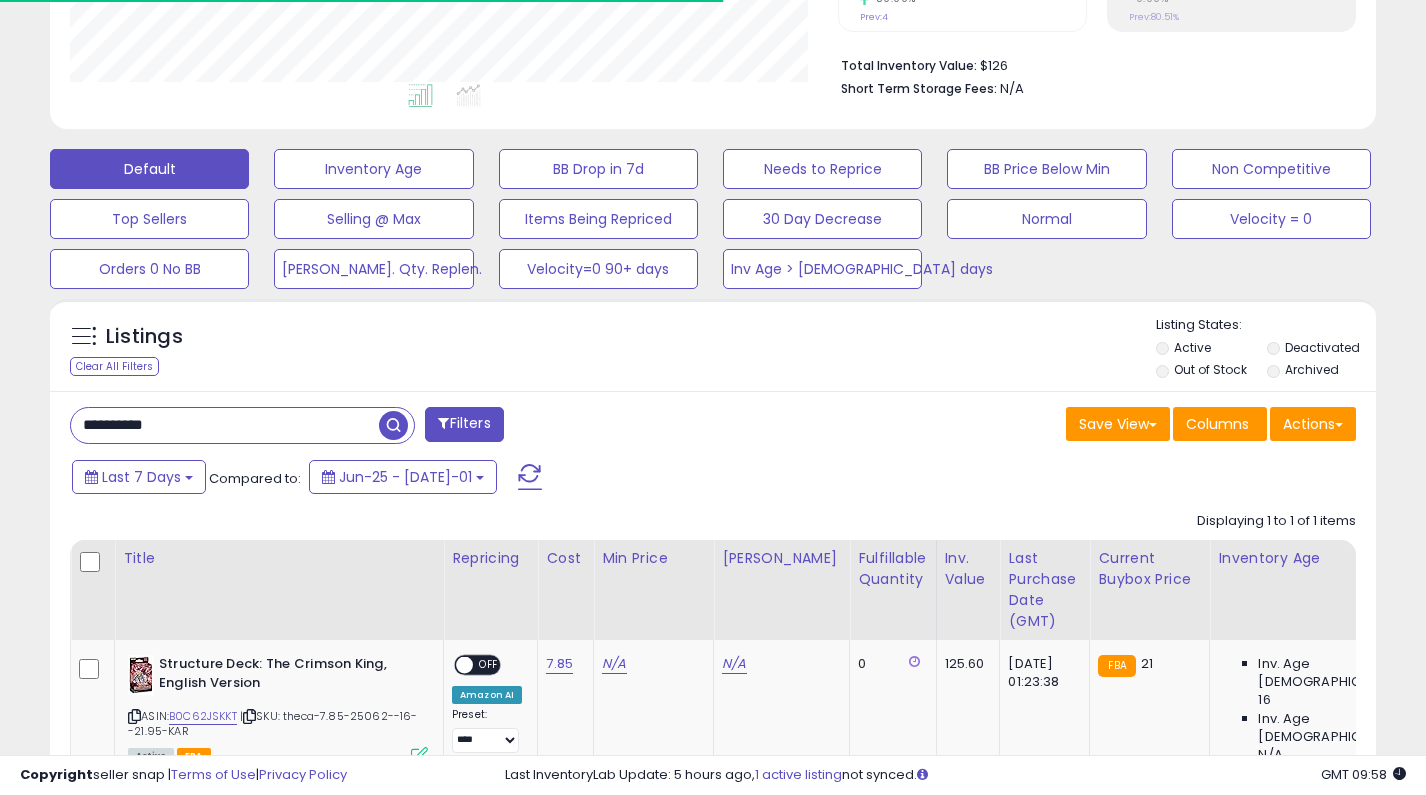 scroll, scrollTop: 617, scrollLeft: 0, axis: vertical 